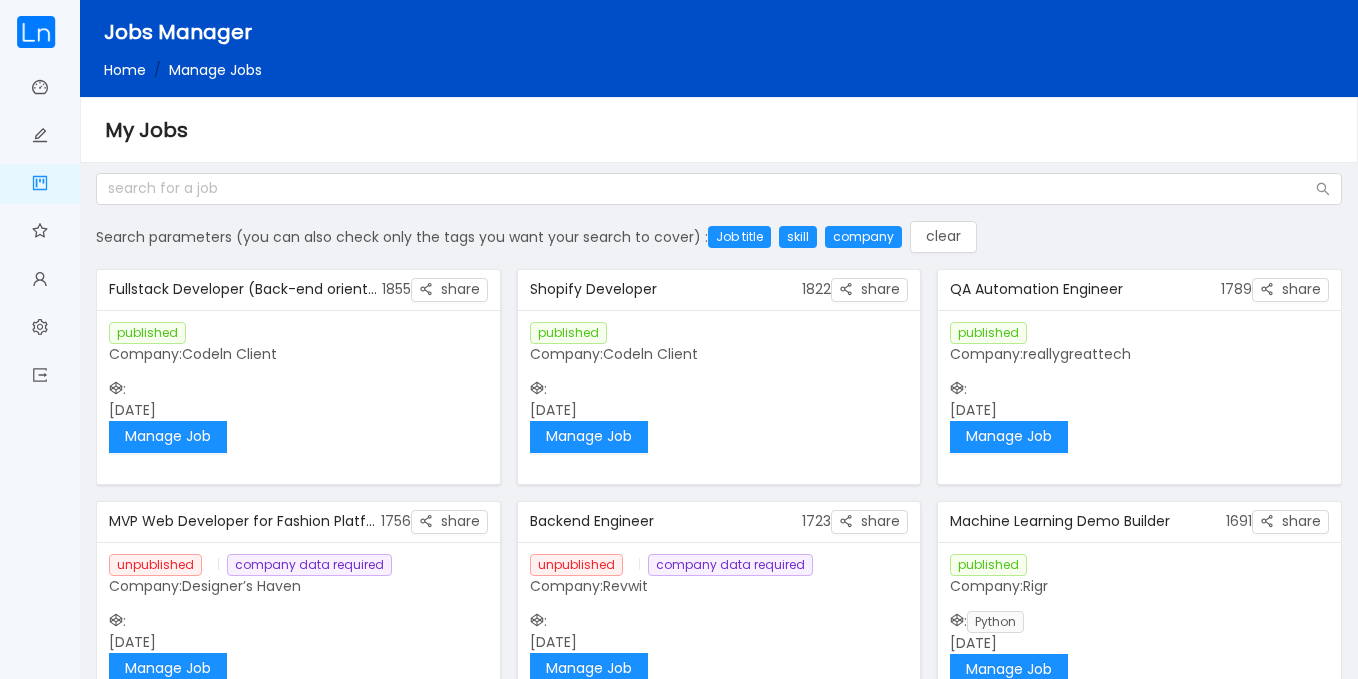 scroll, scrollTop: 0, scrollLeft: 0, axis: both 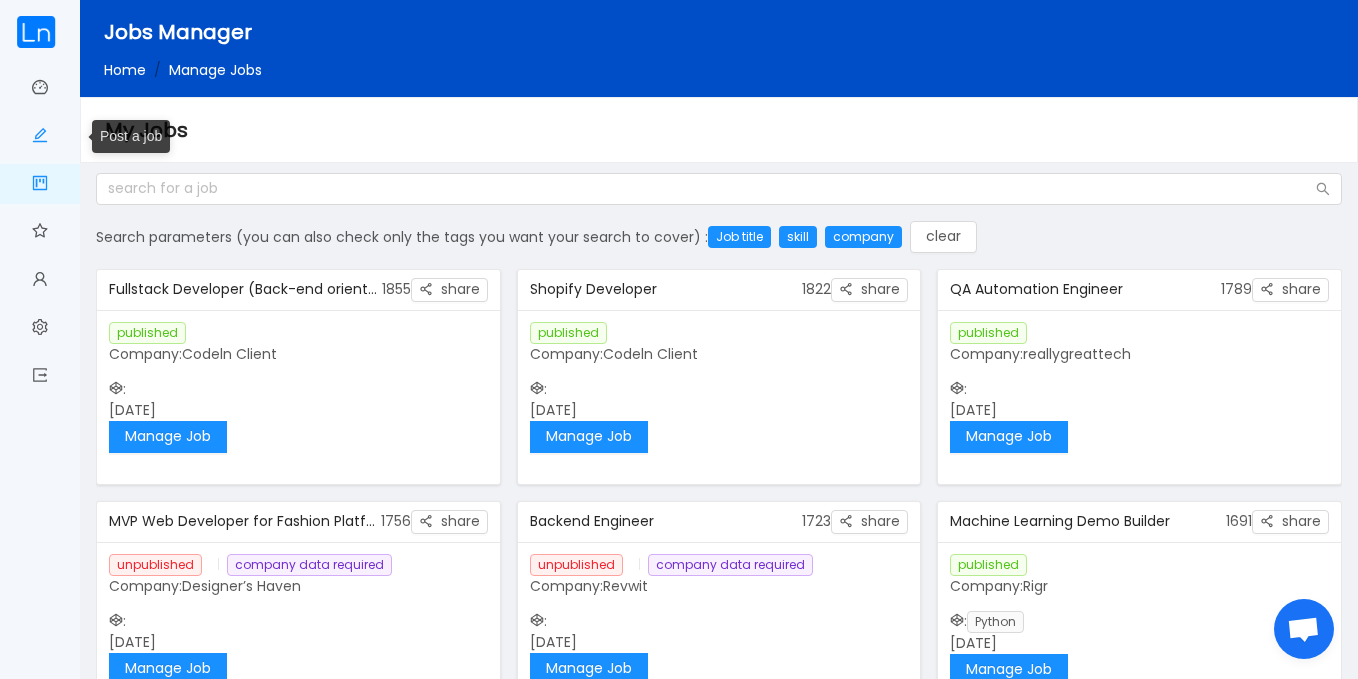 click on "Post a job" at bounding box center [40, 137] 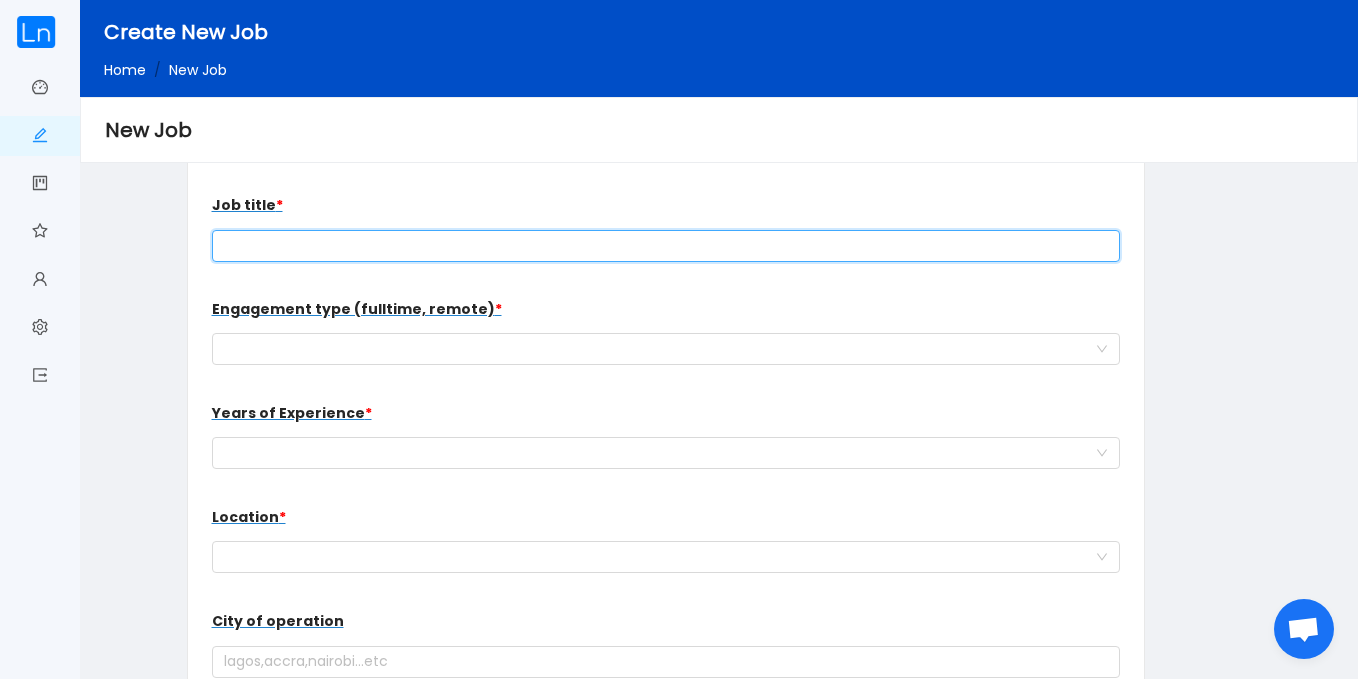 click at bounding box center [666, 246] 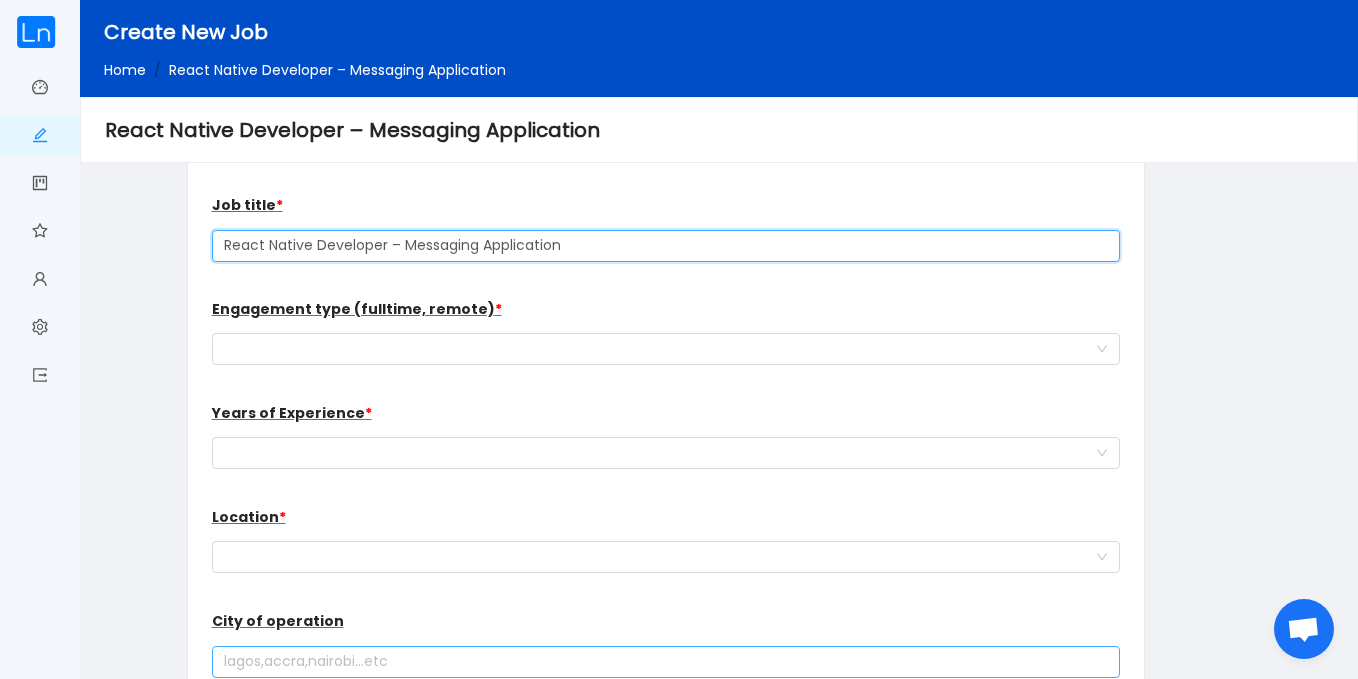 type on "React Native Developer – Messaging Application" 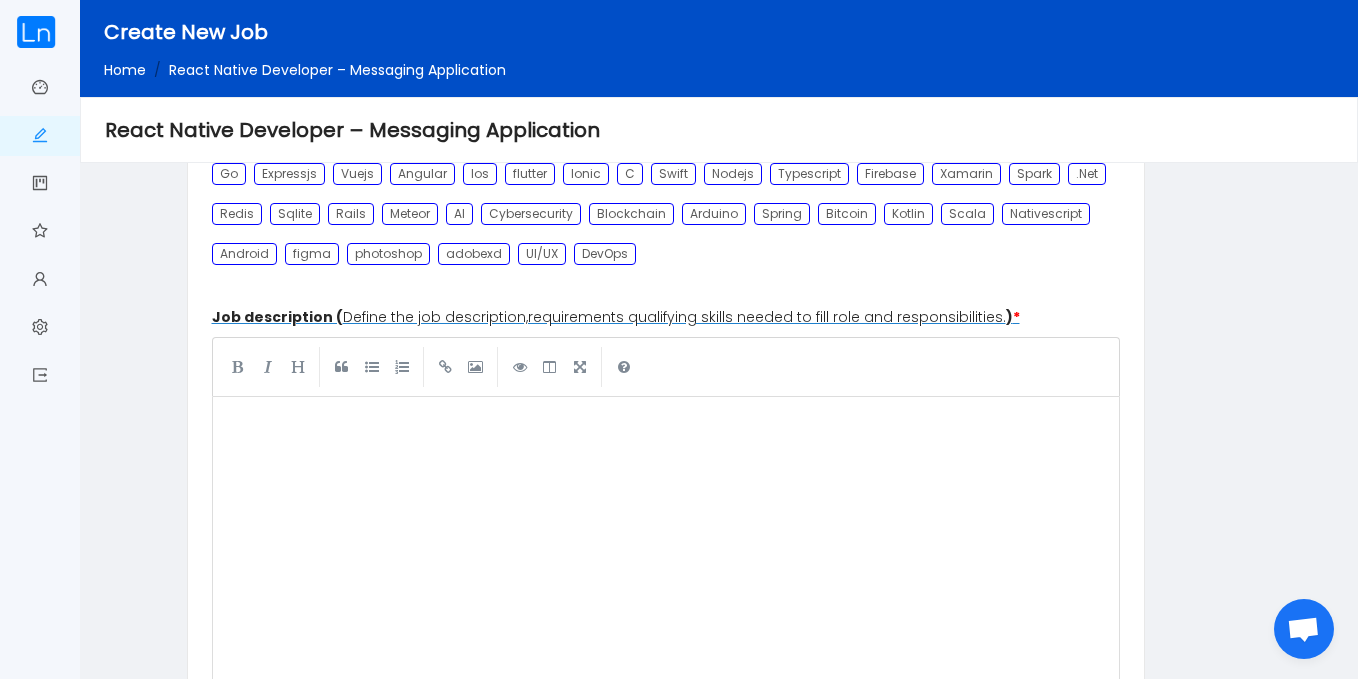 scroll, scrollTop: 859, scrollLeft: 0, axis: vertical 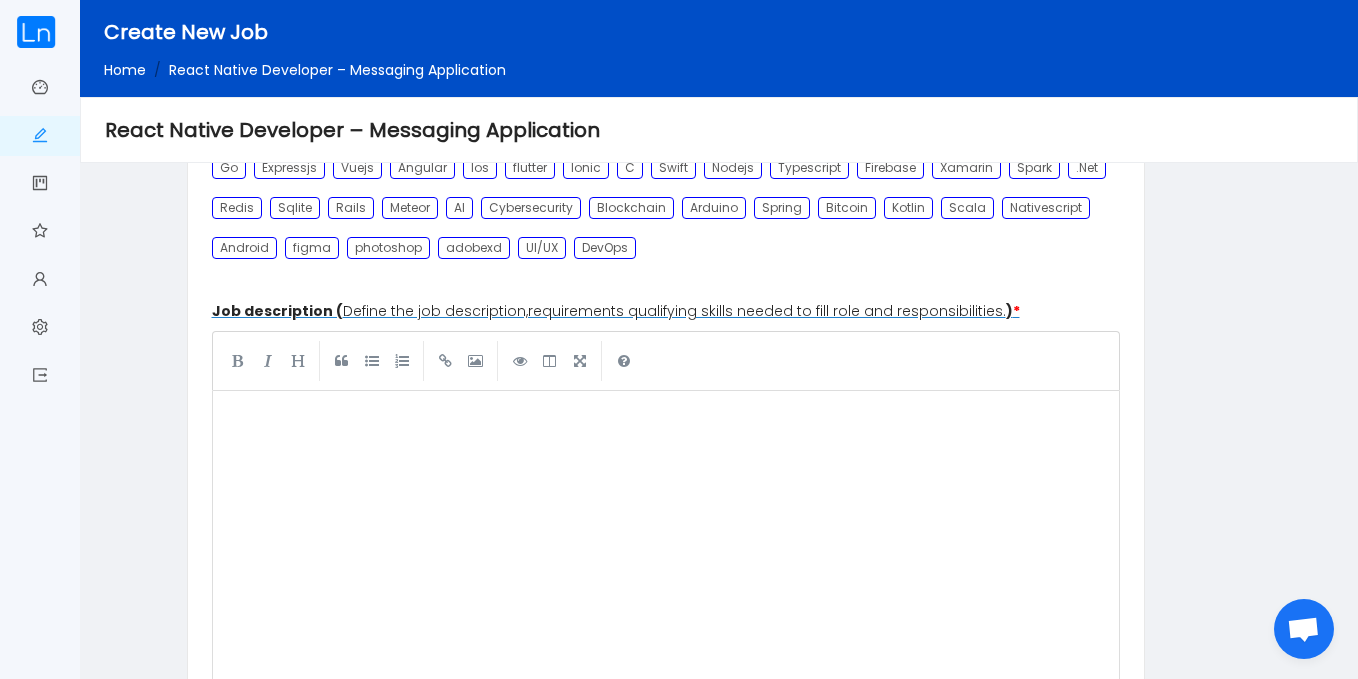click on "​" at bounding box center (666, 551) 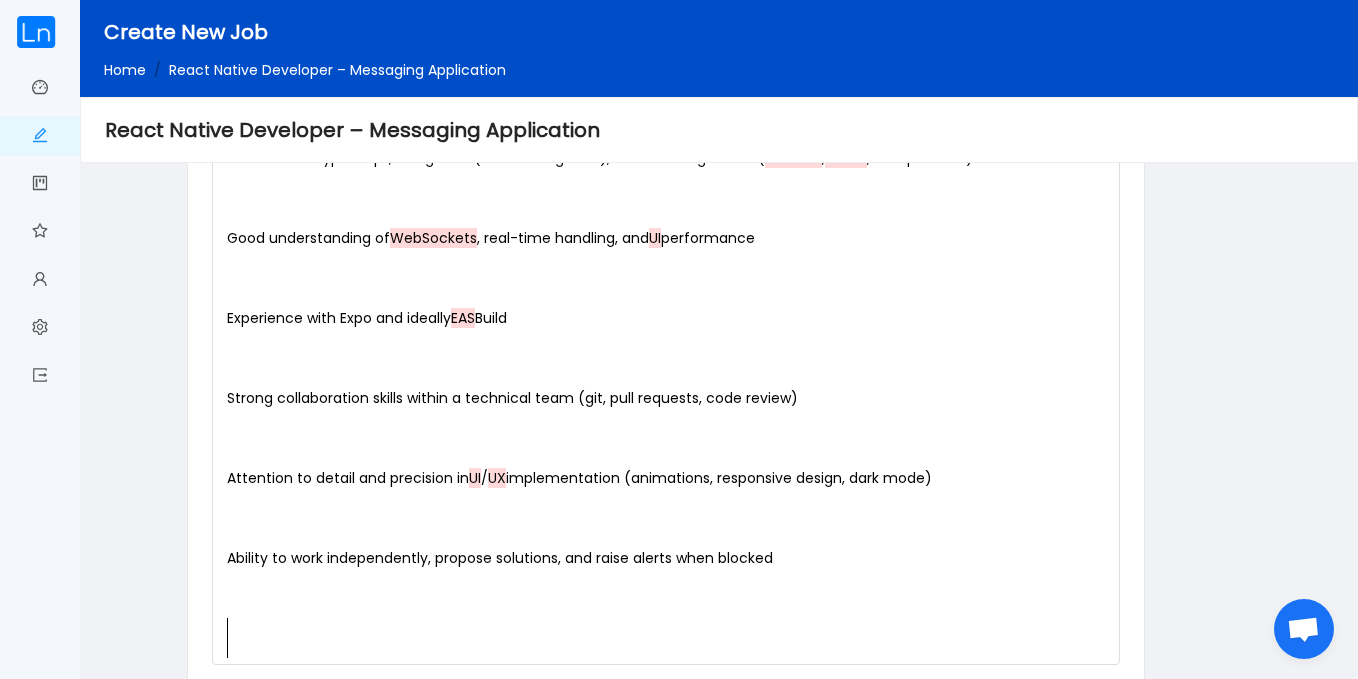 click on "Ability to work independently, propose solutions, and raise alerts when blocked" at bounding box center [666, 558] 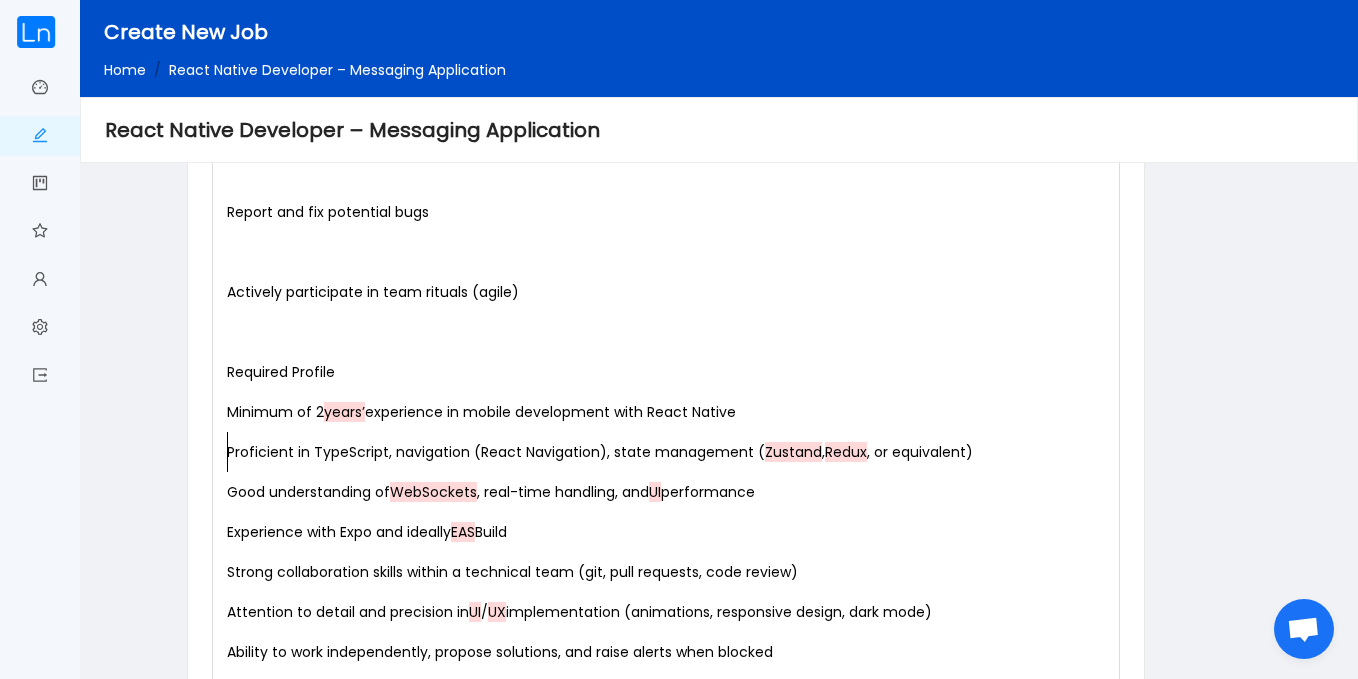 scroll, scrollTop: 2342, scrollLeft: 0, axis: vertical 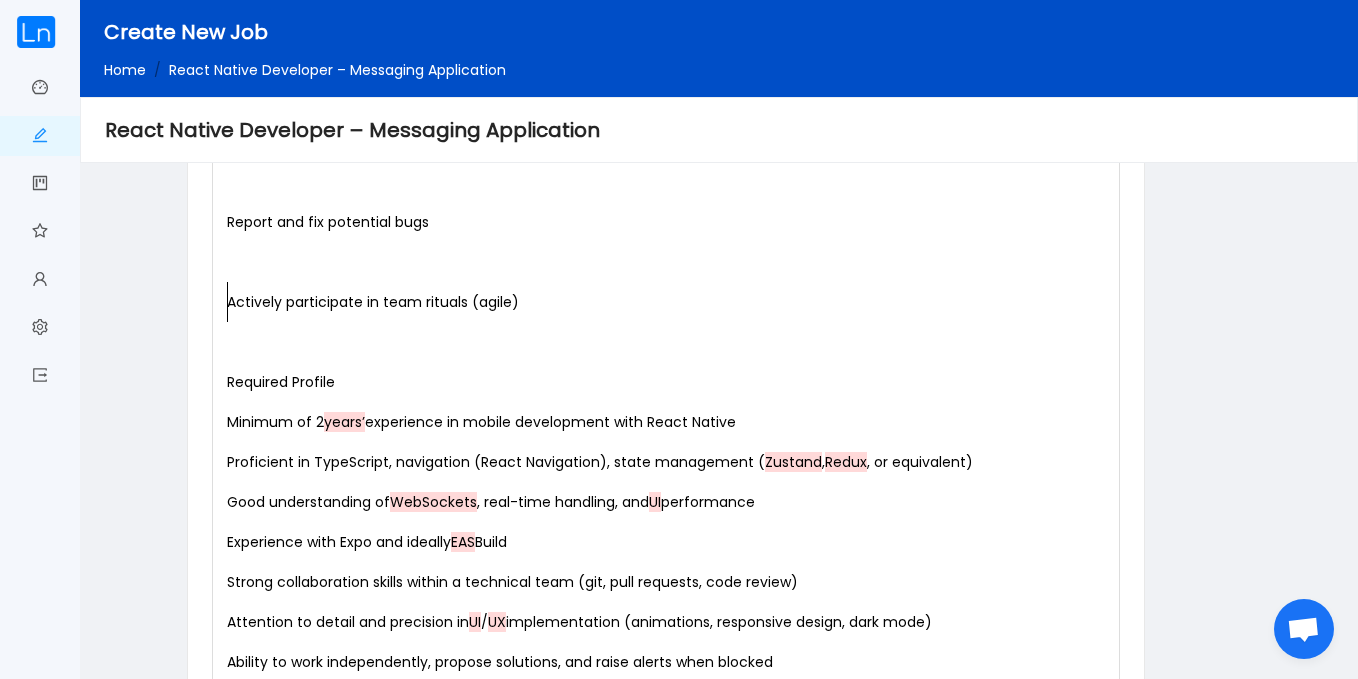 click on "Actively participate in team rituals (agile)" at bounding box center [670, 302] 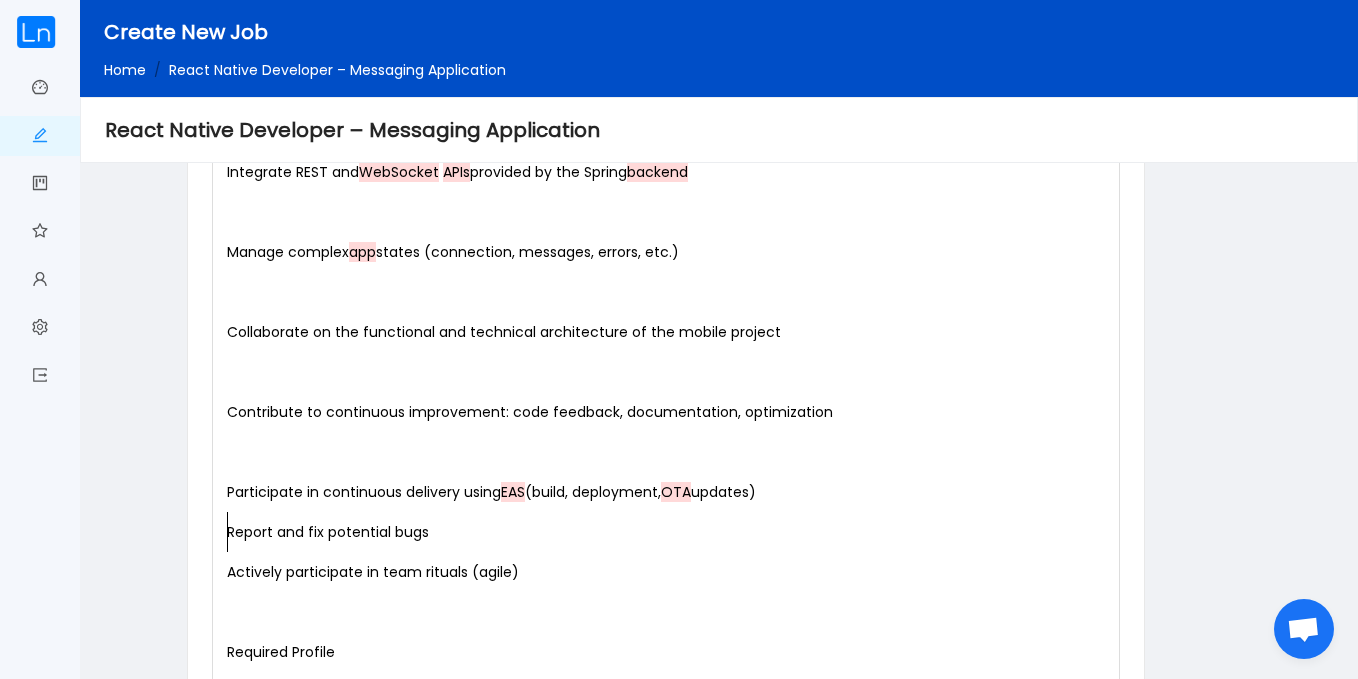 scroll, scrollTop: 1967, scrollLeft: 0, axis: vertical 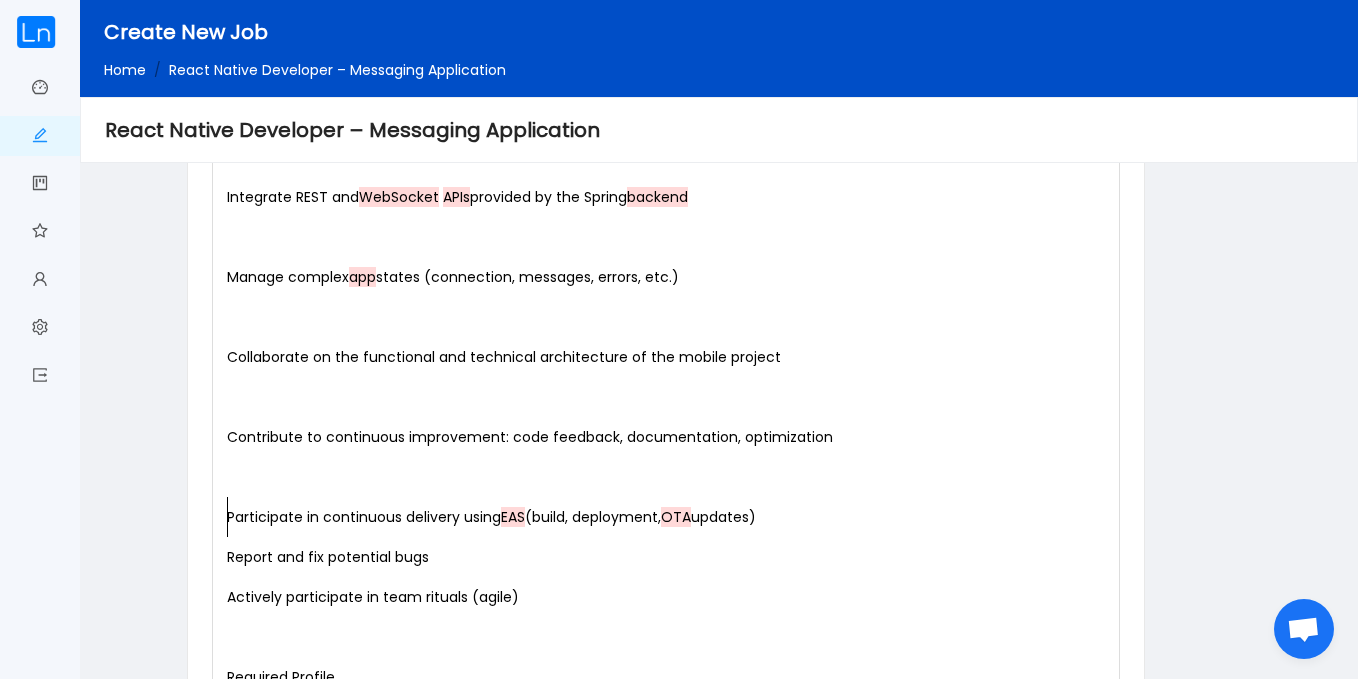 click on "Participate in continuous delivery using  EAS  (build, deployment,  OTA  updates)" at bounding box center [670, 517] 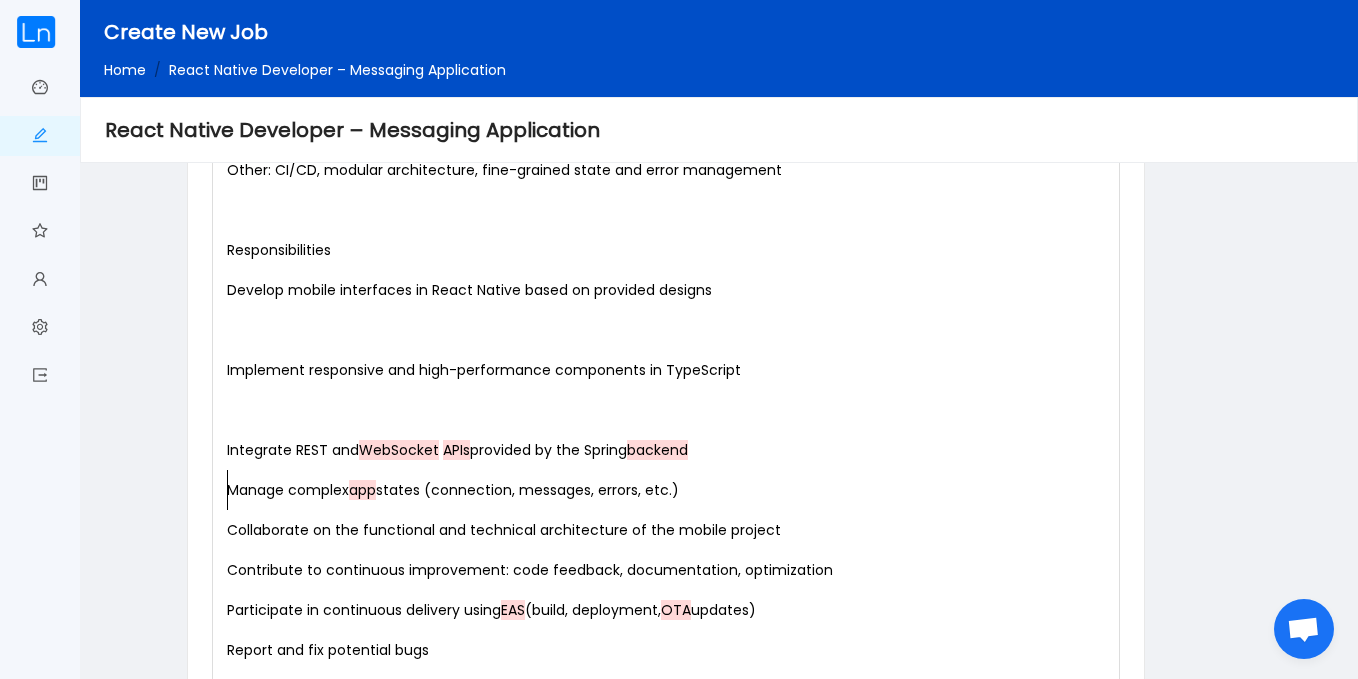 scroll, scrollTop: 1654, scrollLeft: 0, axis: vertical 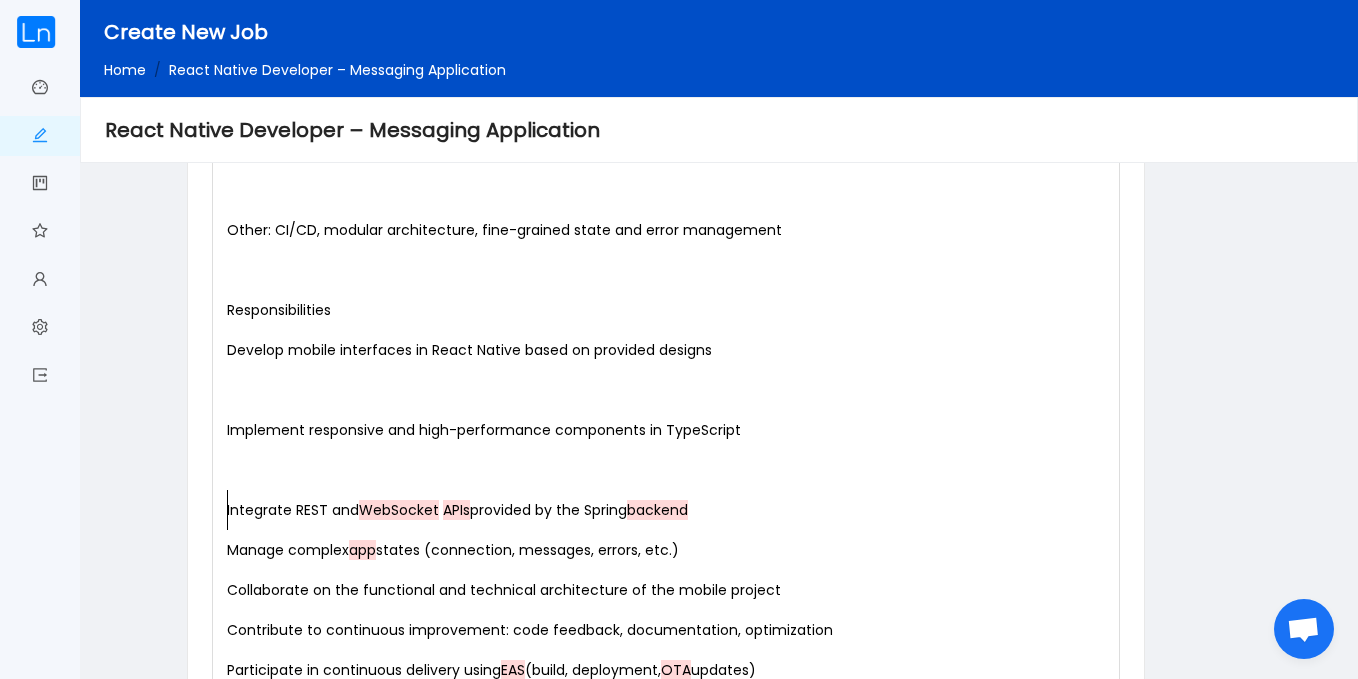 click on "xxxxxxxxxx   We are looking for a freelance React Native developer to contribute to the development of a mobile instant messaging application, in the style of  WhatsApp . The project is based on a modern and scalable architecture, with a strong real-time focus. ​ About the Project The application is currently under development. It aims to provide a smooth and secure messaging experience with standard features (chat, notifications, status, contact management), while integrating modern technologies to ensure performance and responsiveness. ​ Main tech stack: ​ Mobile Front-end: React Native (TypeScript), Tailwind  CSS  (via  NativeWind ),  WebSocket ​ Mobile Deployment: Expo +  EAS  (Build, Updates) ​ Other: CI/CD, modular architecture, fine-grained state and error management ​ Responsibilities Develop mobile interfaces in React Native based on provided designs ​ Implement responsive and high-performance components in TypeScript ​ Integrate REST and  WebSocket   APIs  provided by the Spring  ," at bounding box center [670, 410] 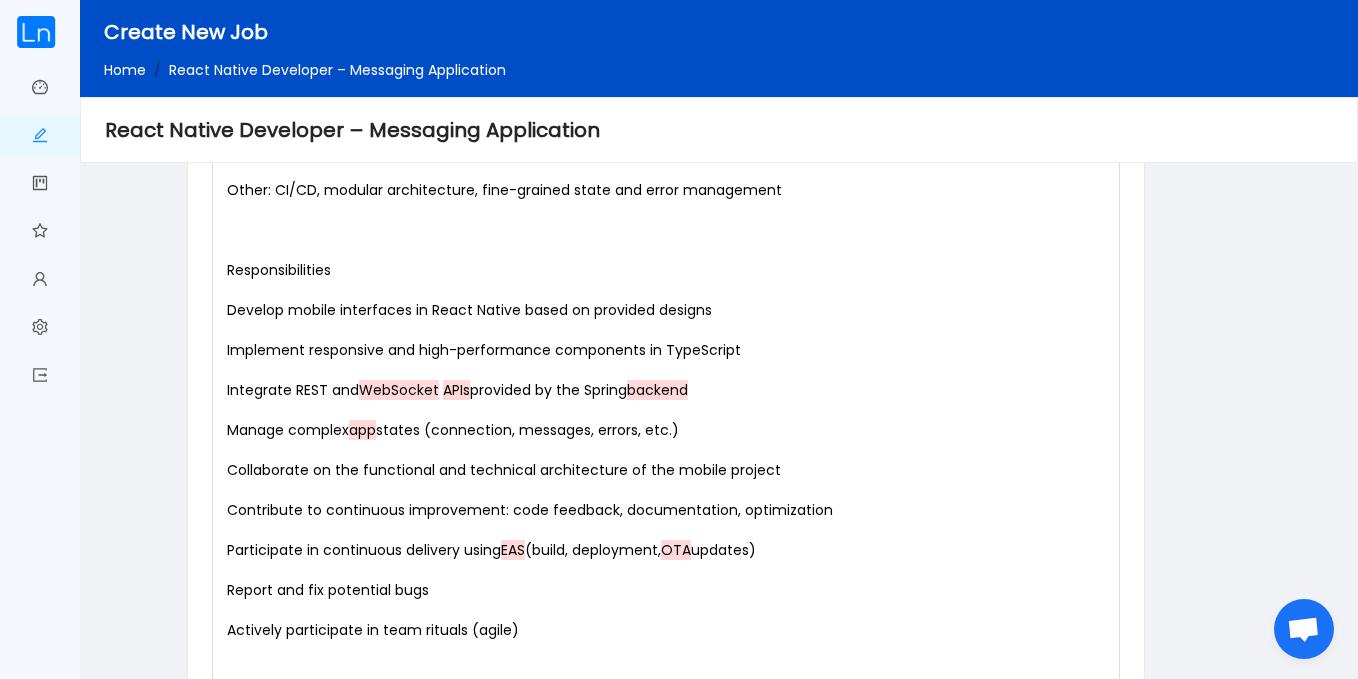 click on "xxxxxxxxxx   We are looking for a freelance React Native developer to contribute to the development of a mobile instant messaging application, in the style of  WhatsApp . The project is based on a modern and scalable architecture, with a strong real-time focus. ​ About the Project The application is currently under development. It aims to provide a smooth and secure messaging experience with standard features (chat, notifications, status, contact management), while integrating modern technologies to ensure performance and responsiveness. ​ Main tech stack: ​ Mobile Front-end: React Native (TypeScript), Tailwind  CSS  (via  NativeWind ),  WebSocket ​ Mobile Deployment: Expo +  EAS  (Build, Updates) Other: CI/CD, modular architecture, fine-grained state and error management ​ Responsibilities Develop mobile interfaces in React Native based on provided designs Implement responsive and high-performance components in TypeScript Integrate REST and  WebSocket   APIs  provided by the Spring  backend app ," at bounding box center [670, 350] 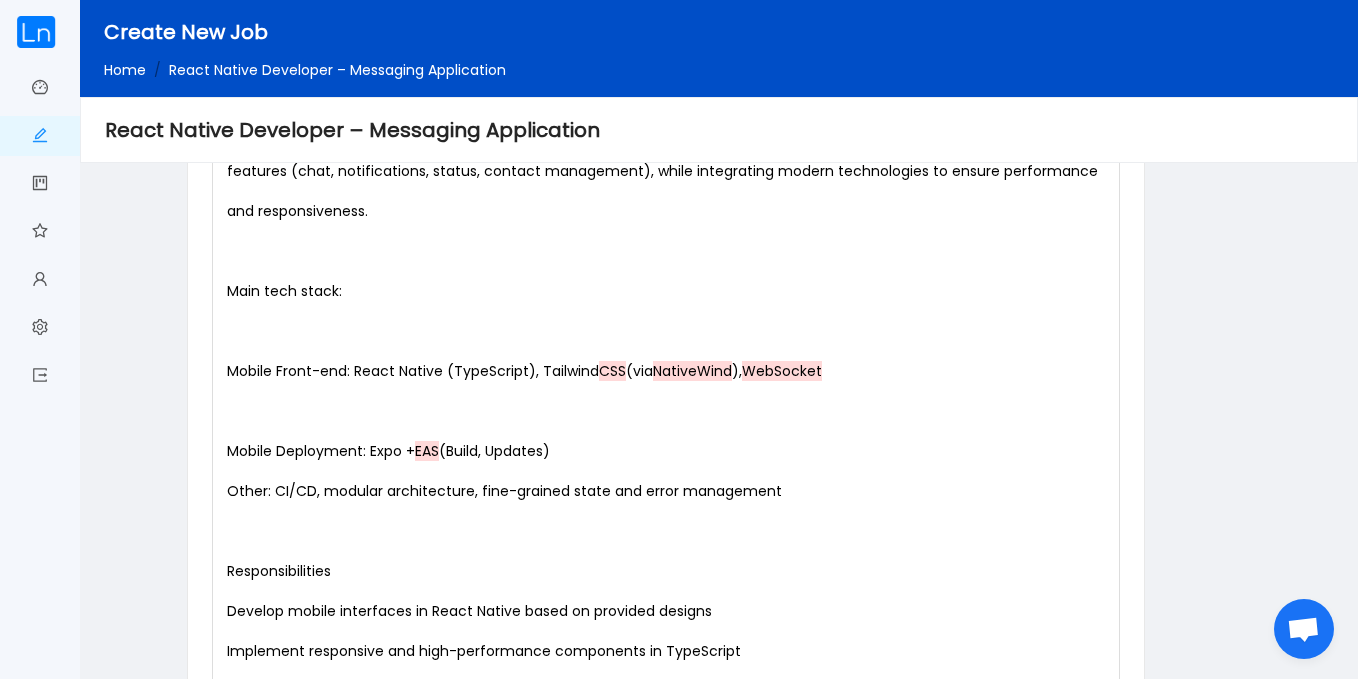 scroll, scrollTop: 1277, scrollLeft: 0, axis: vertical 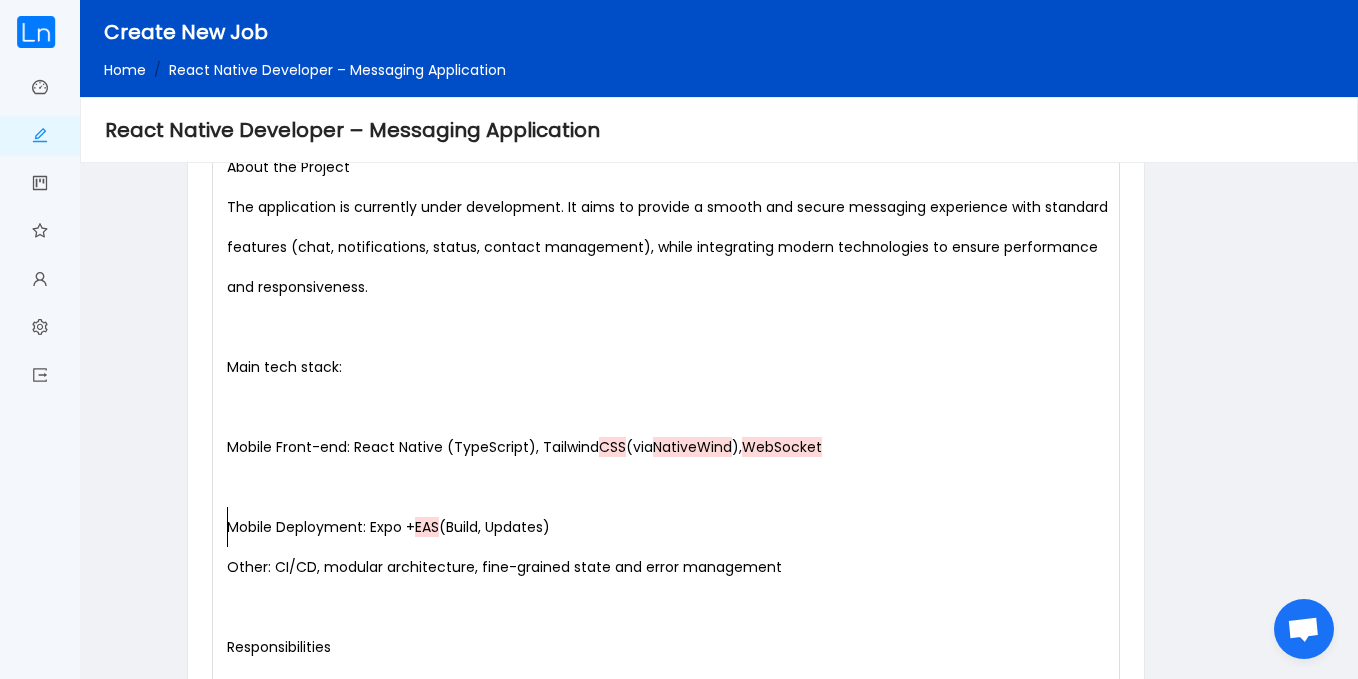 click on "Mobile Deployment: Expo +  EAS  (Build, Updates)" at bounding box center (670, 527) 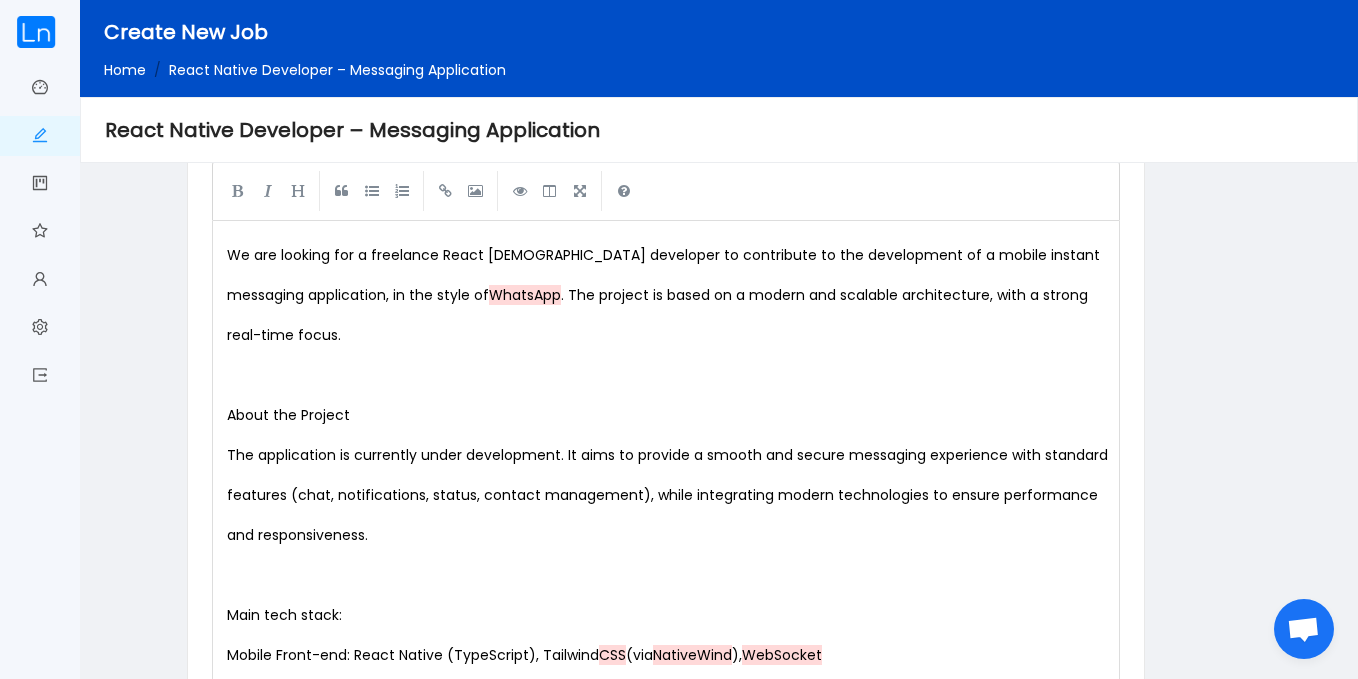 scroll, scrollTop: 1024, scrollLeft: 0, axis: vertical 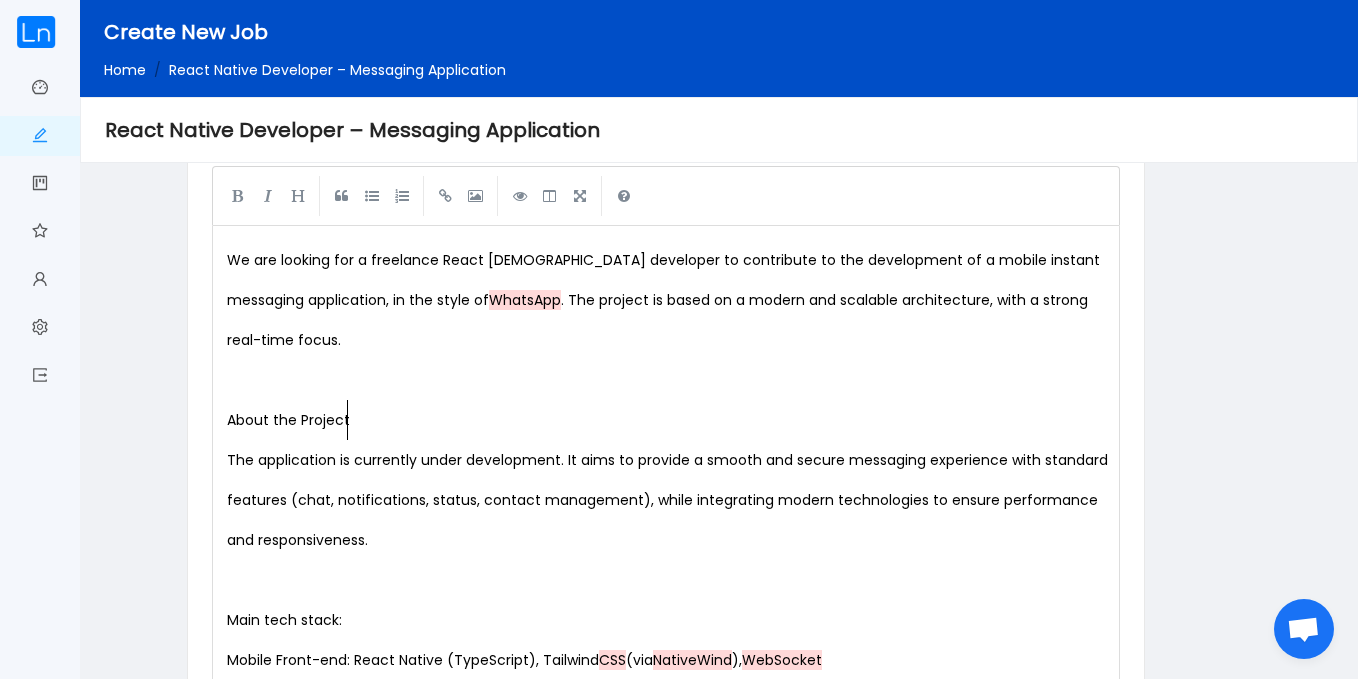 type on "About the Project" 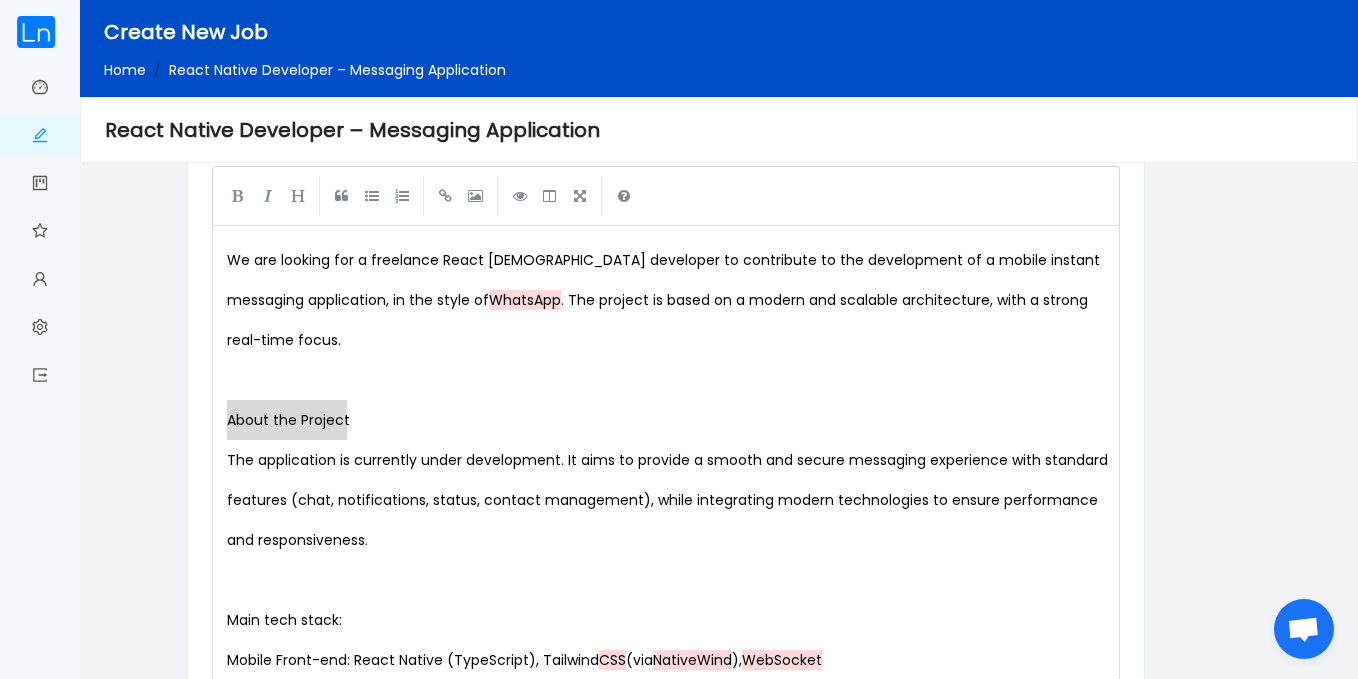 drag, startPoint x: 363, startPoint y: 420, endPoint x: 110, endPoint y: 411, distance: 253.16003 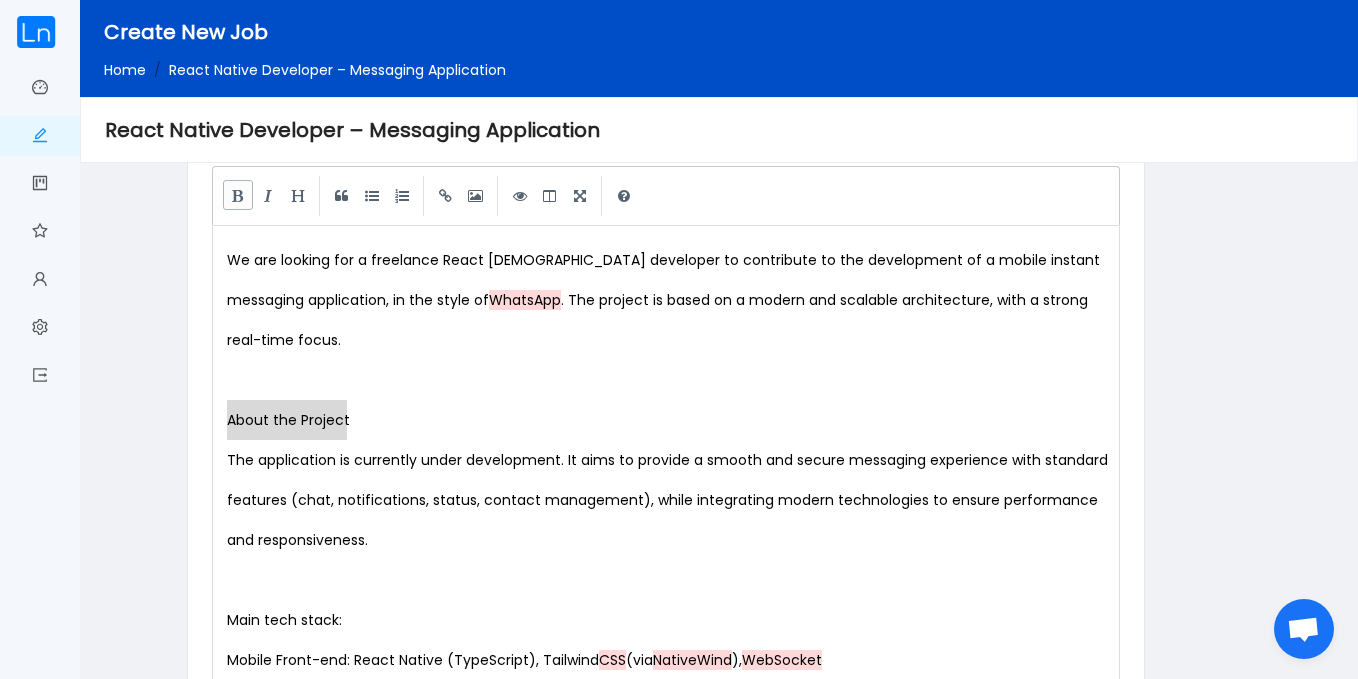 click at bounding box center (238, 195) 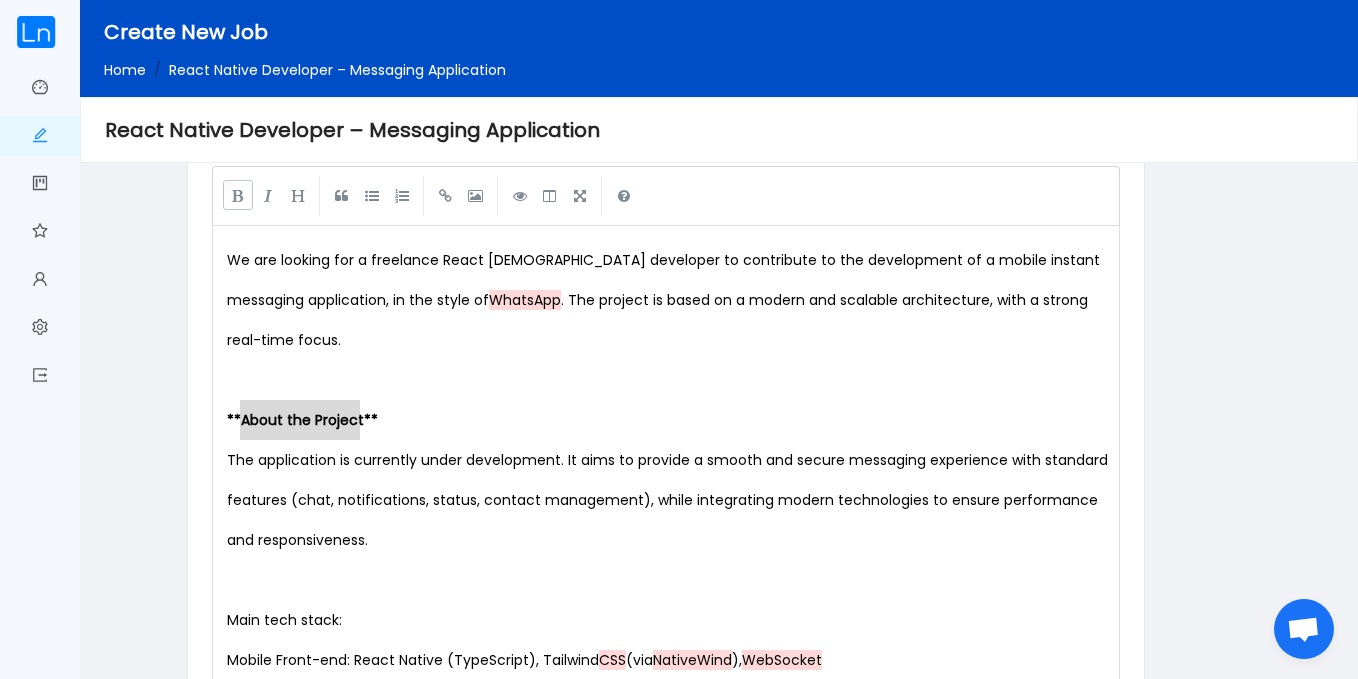click on "x We are looking for a freelance React Native developer to contribute to the development of a mobile instant messaging application, in the style of  WhatsApp . The project is based on a modern and scalable architecture, with a strong real-time focus. ​ ** About the Project ** The application is currently under development. It aims to provide a smooth and secure messaging experience with standard features (chat, notifications, status, contact management), while integrating modern technologies to ensure performance and responsiveness. ​ Main tech stack: Mobile Front-end: React Native (TypeScript), Tailwind  CSS  (via  NativeWind ),  WebSocket Mobile Deployment: Expo +  EAS  (Build, Updates) Other: CI/CD, modular architecture, fine-grained state and error management ​ Responsibilities Develop mobile interfaces in React Native based on provided designs Implement responsive and high-performance components in TypeScript Integrate REST and  WebSocket   APIs  provided by the Spring  backend Manage complex  app" at bounding box center (670, 940) 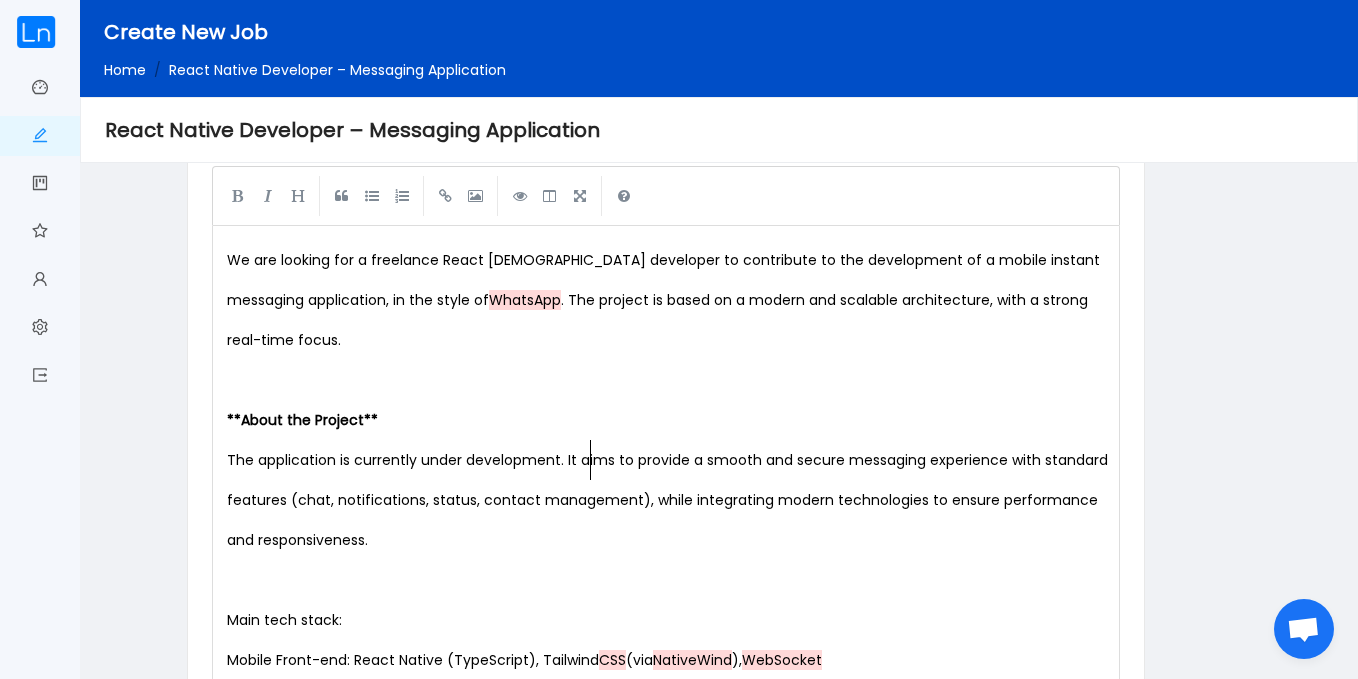 type on "Main tech stack:" 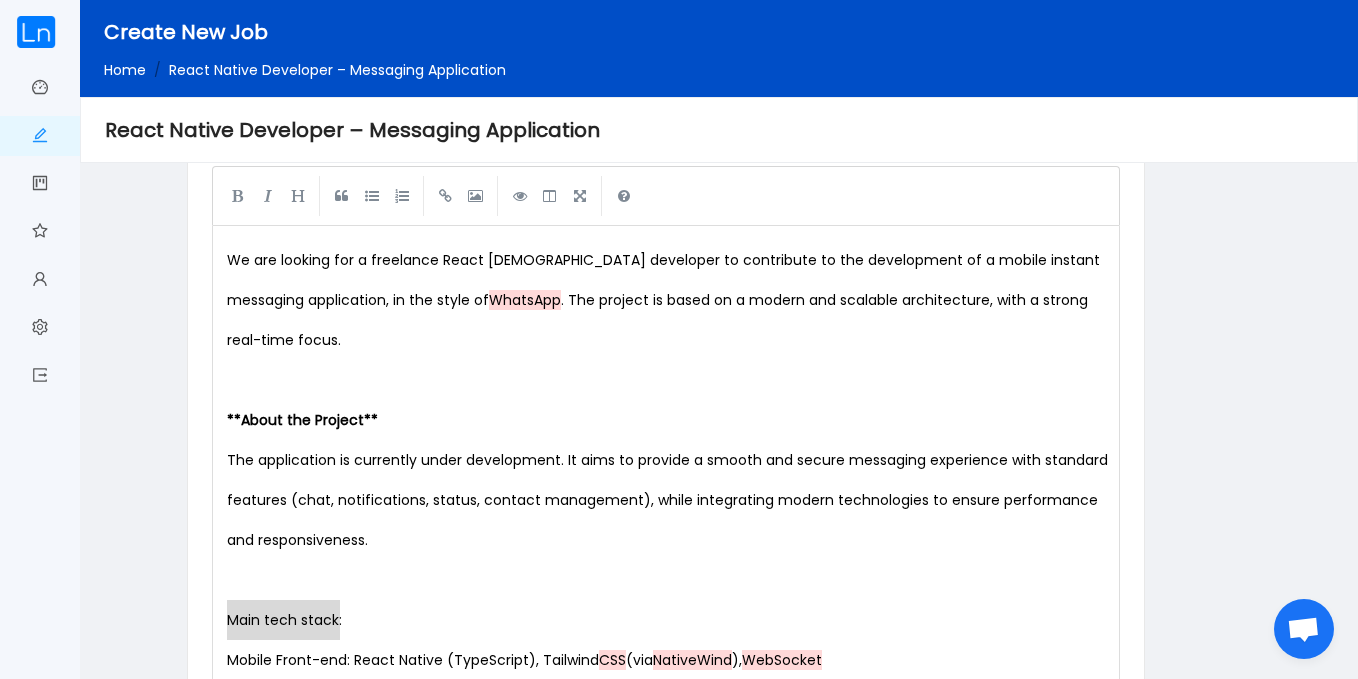 drag, startPoint x: 355, startPoint y: 621, endPoint x: 152, endPoint y: 606, distance: 203.55344 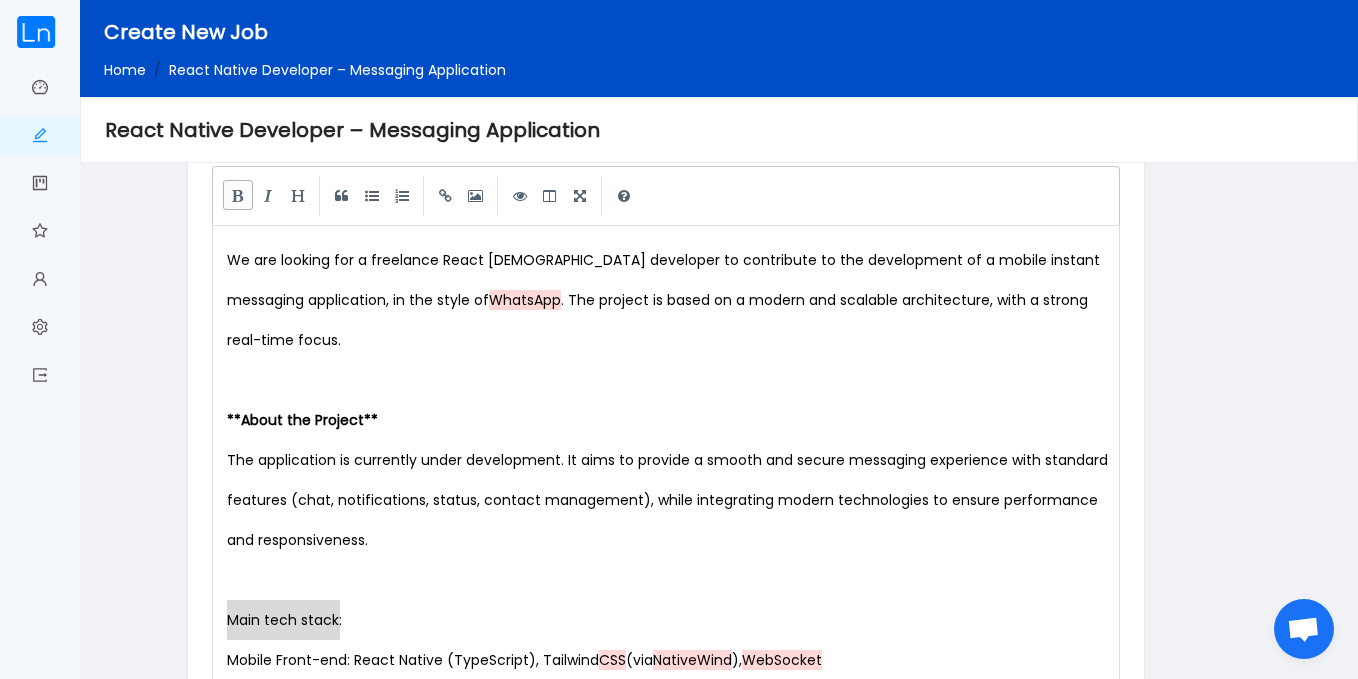 click at bounding box center [238, 195] 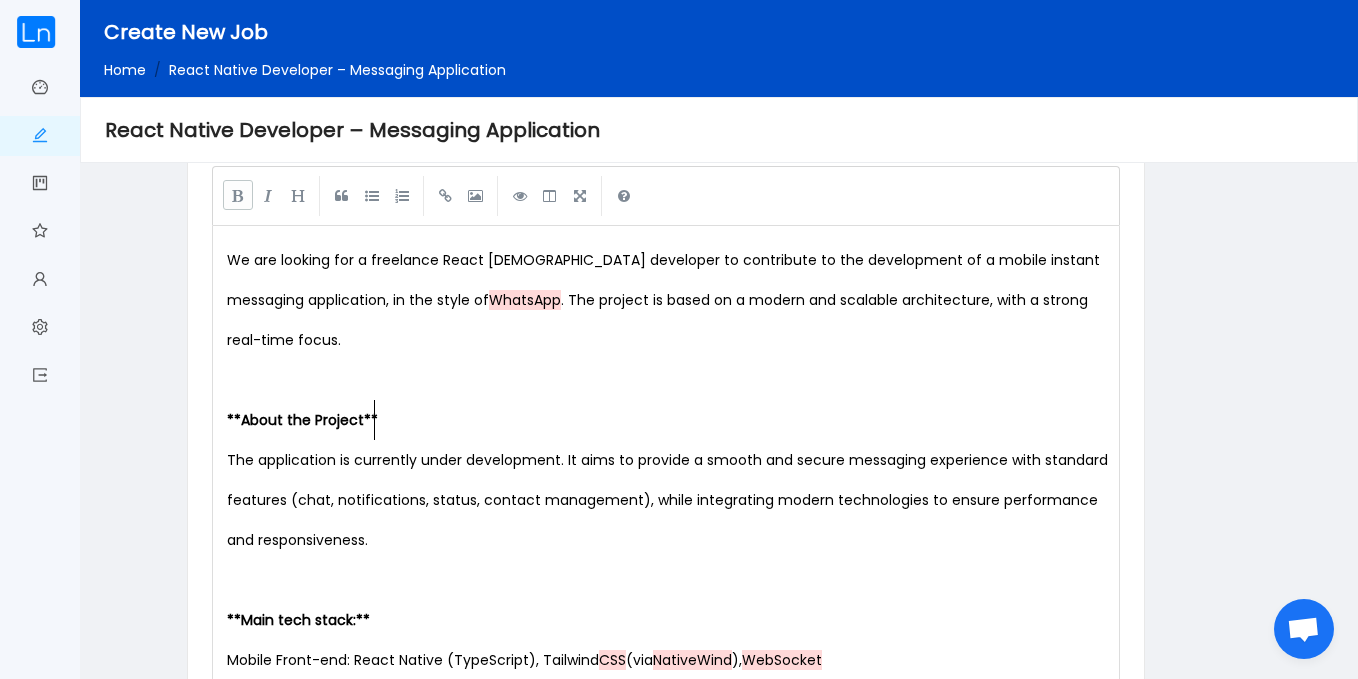 click on "** About the Project **" at bounding box center [670, 420] 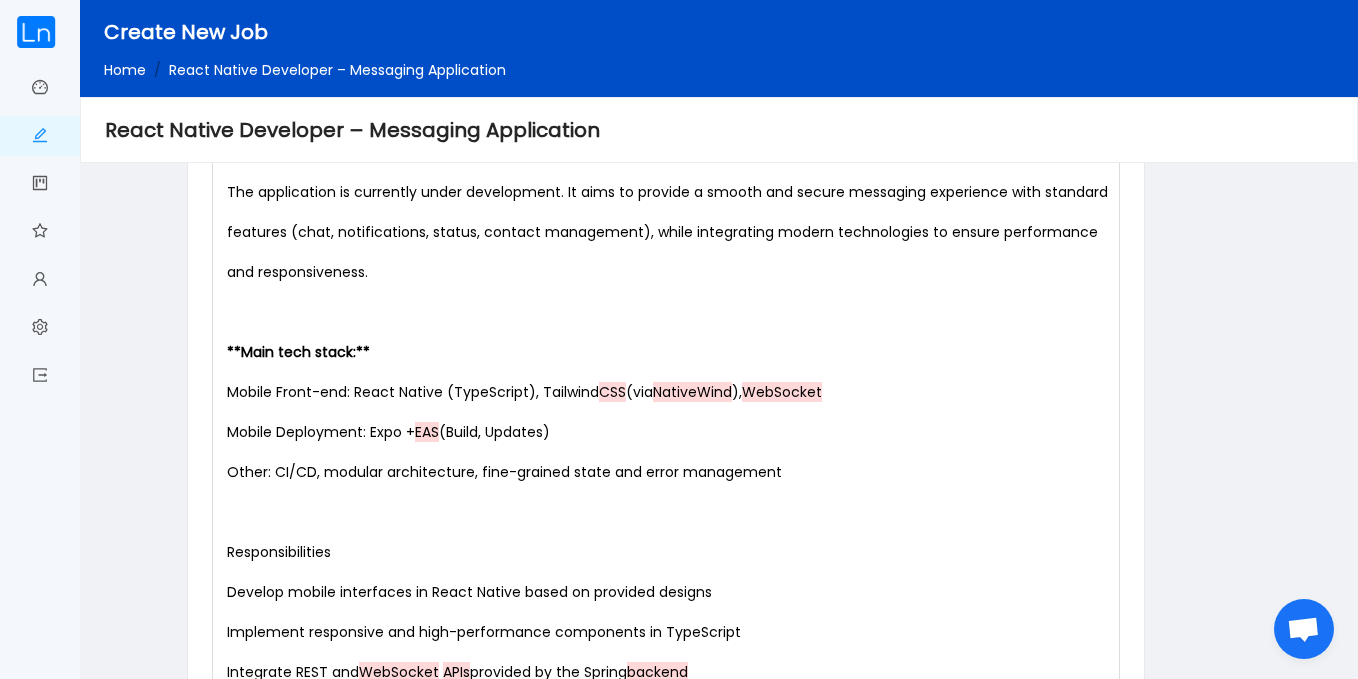 scroll, scrollTop: 1296, scrollLeft: 0, axis: vertical 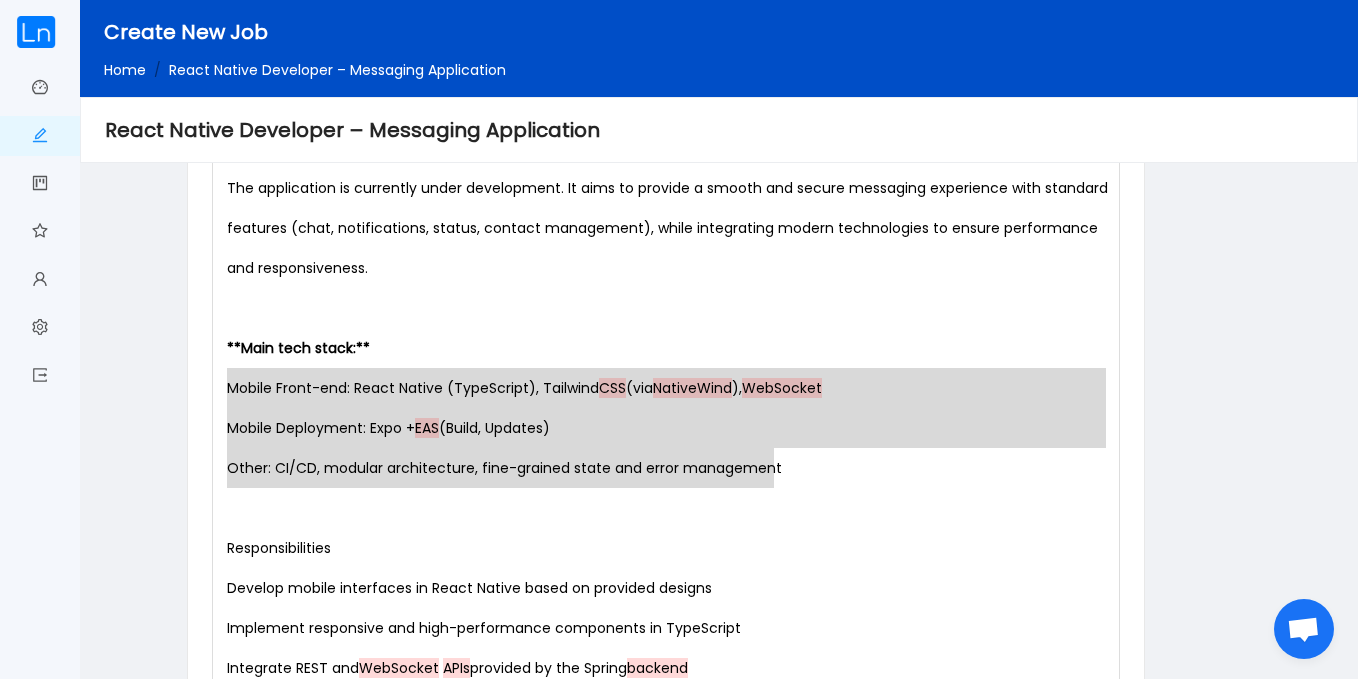 drag, startPoint x: 229, startPoint y: 390, endPoint x: 777, endPoint y: 469, distance: 553.66504 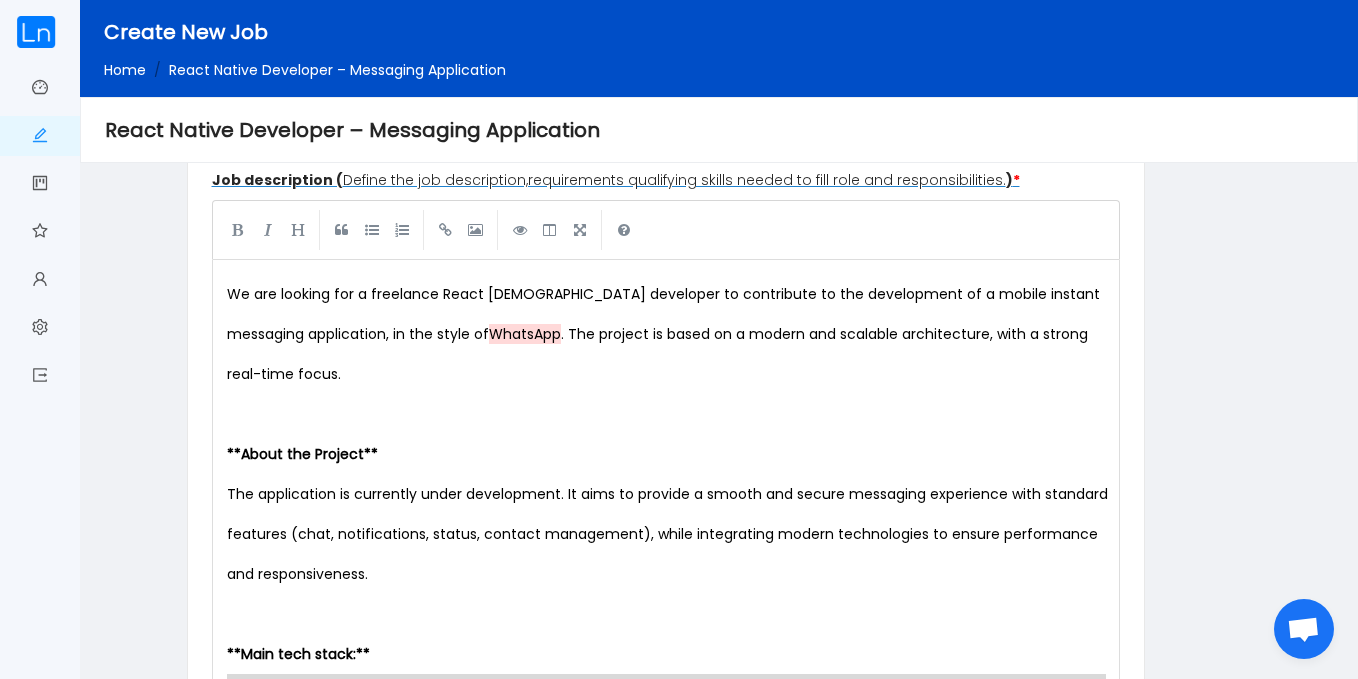 scroll, scrollTop: 976, scrollLeft: 0, axis: vertical 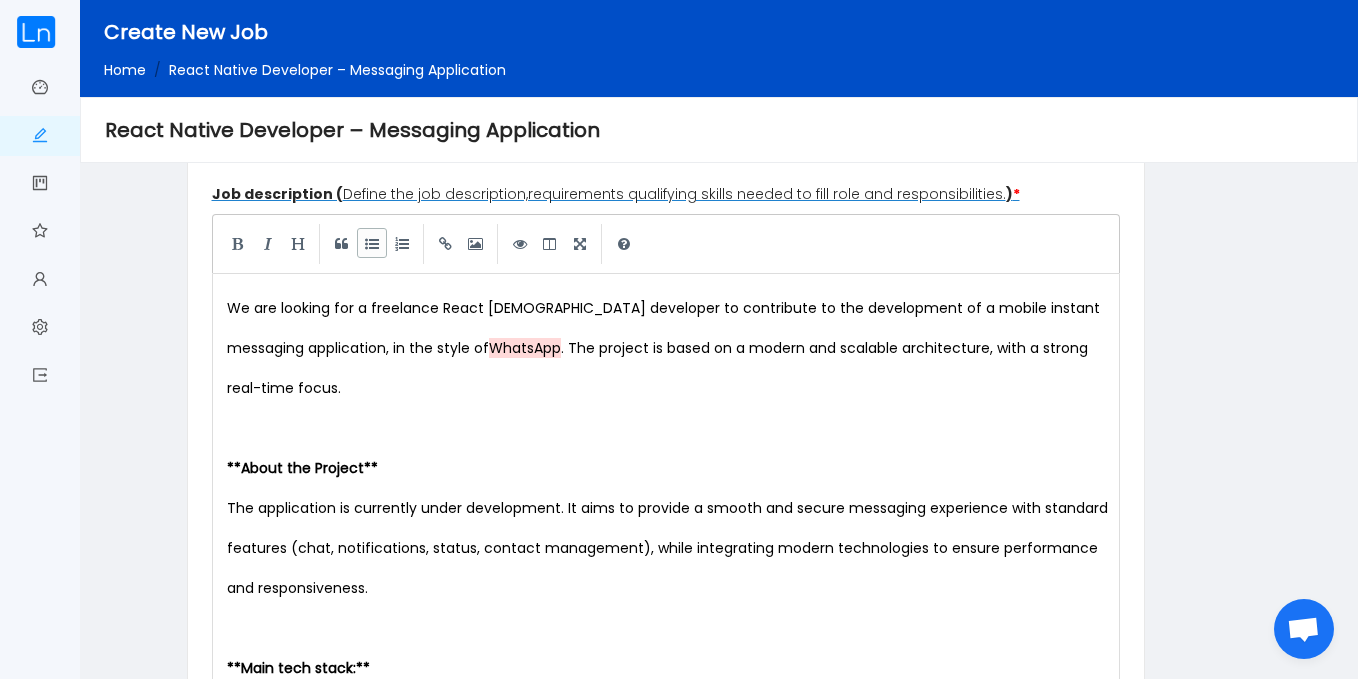 click at bounding box center [372, 243] 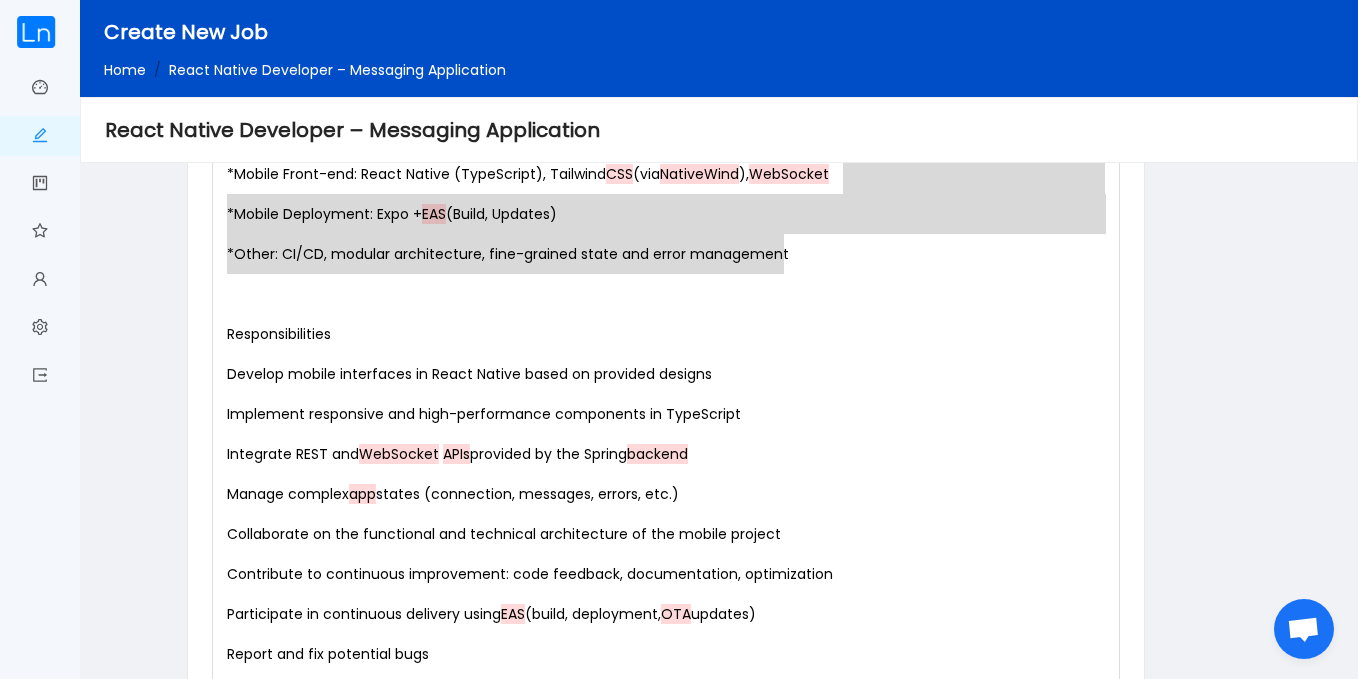 scroll, scrollTop: 1523, scrollLeft: 0, axis: vertical 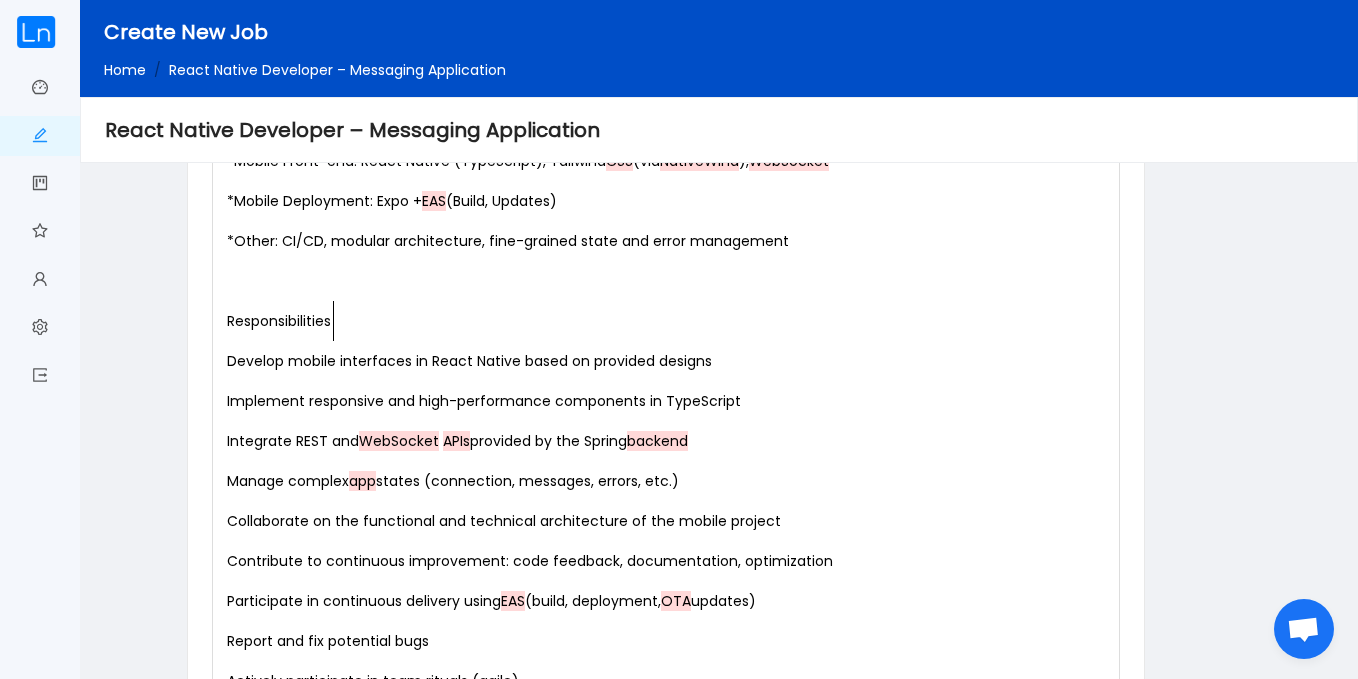 type on "Responsibilities" 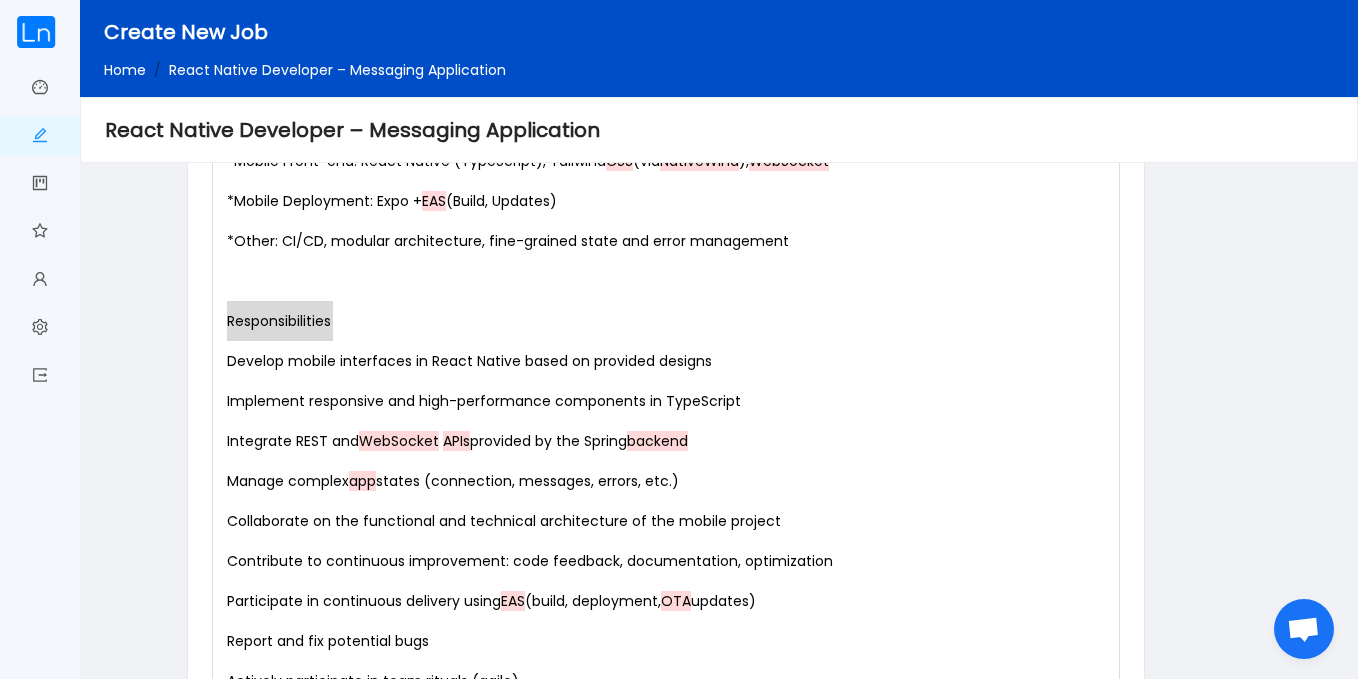 drag, startPoint x: 352, startPoint y: 319, endPoint x: 150, endPoint y: 328, distance: 202.2004 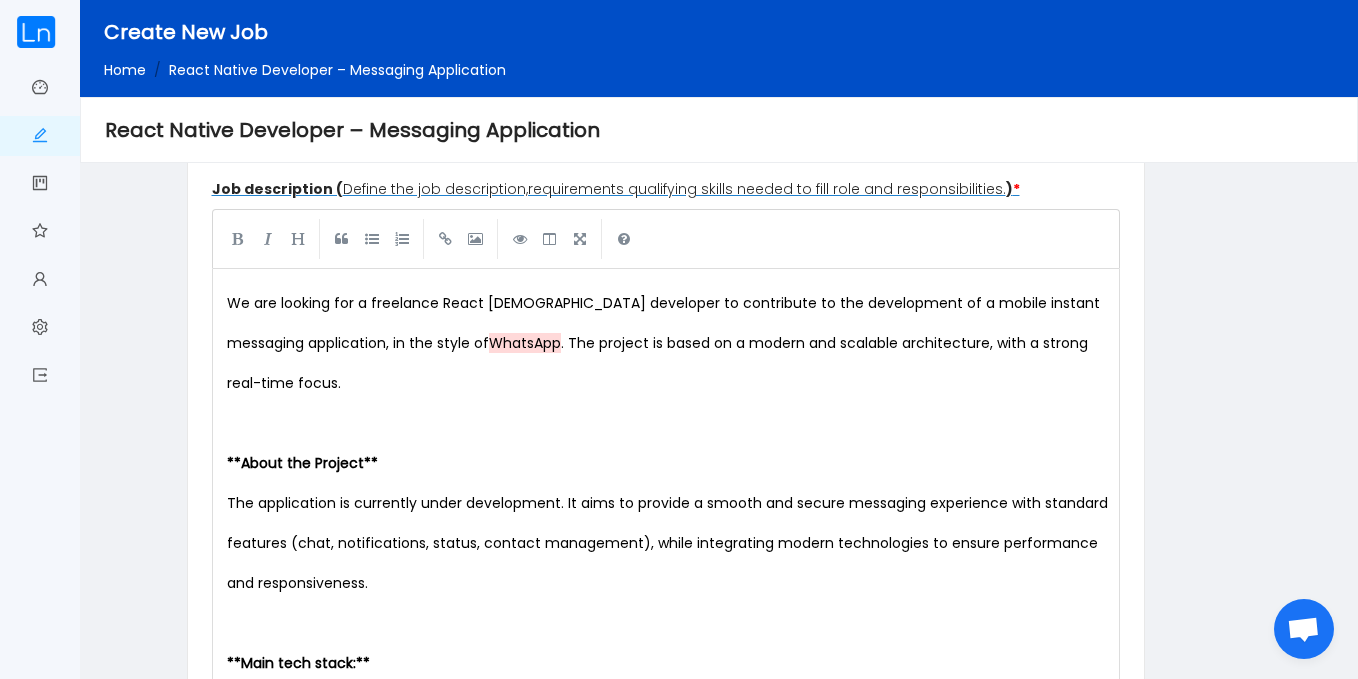 scroll, scrollTop: 946, scrollLeft: 0, axis: vertical 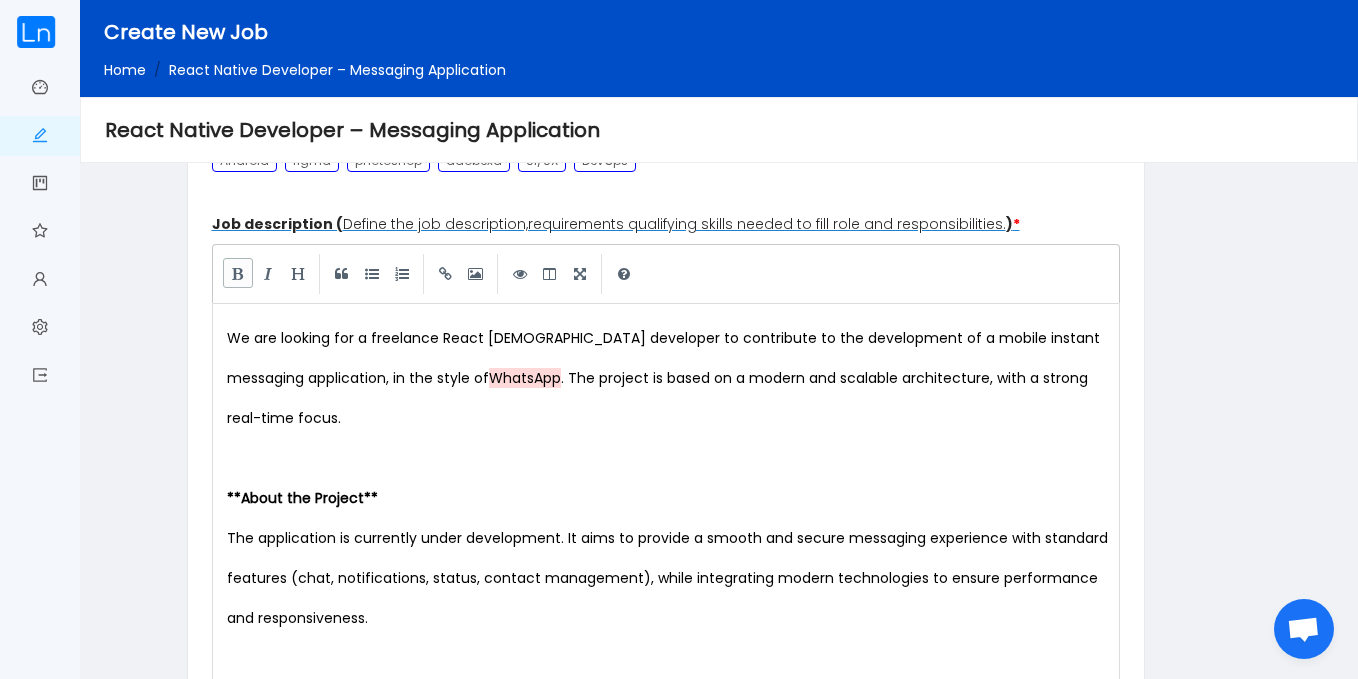 click at bounding box center [238, 273] 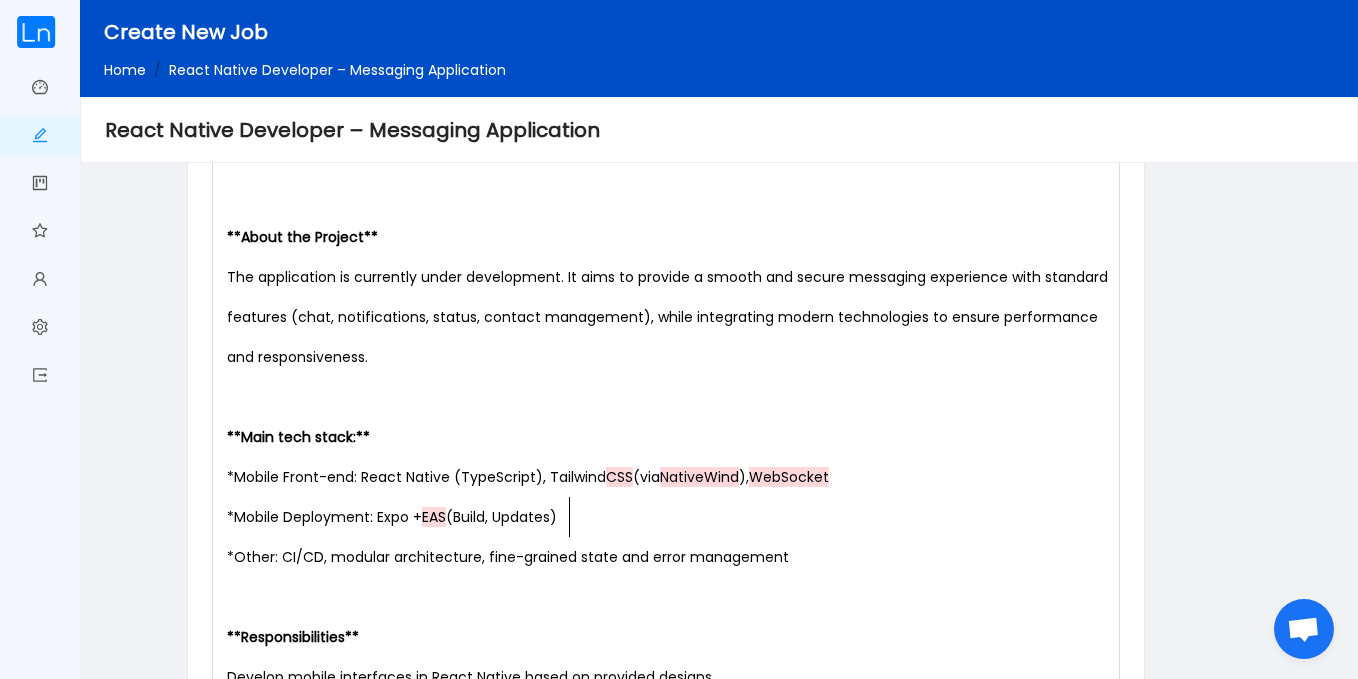 click on "*  Mobile Deployment: Expo +  EAS  (Build, Updates)" at bounding box center [670, 517] 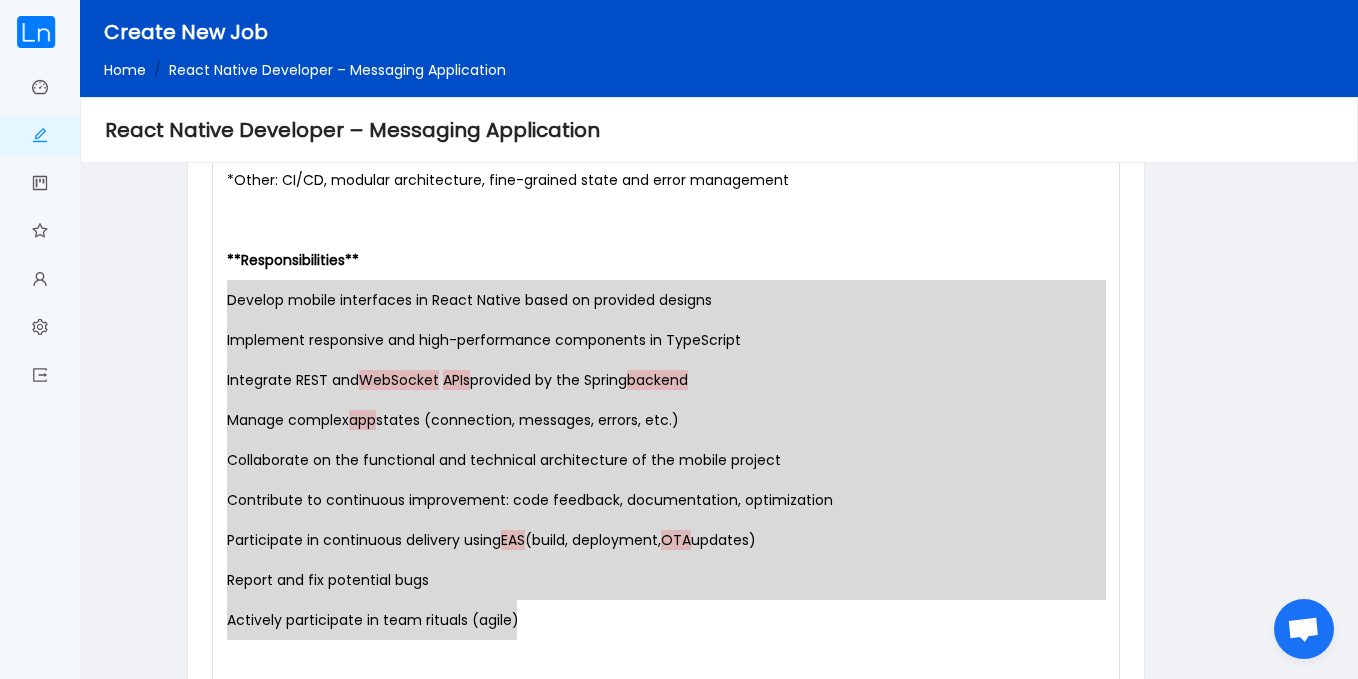 scroll, scrollTop: 1607, scrollLeft: 0, axis: vertical 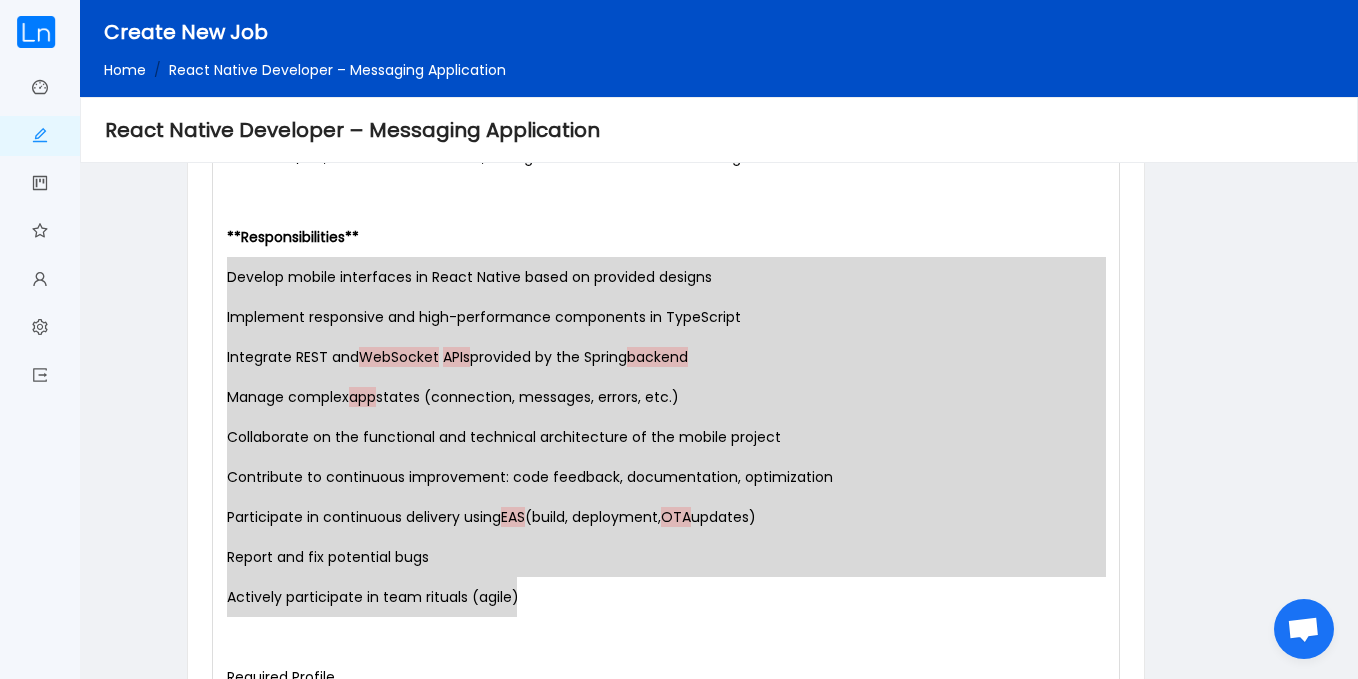 drag, startPoint x: 223, startPoint y: 295, endPoint x: 539, endPoint y: 608, distance: 444.77524 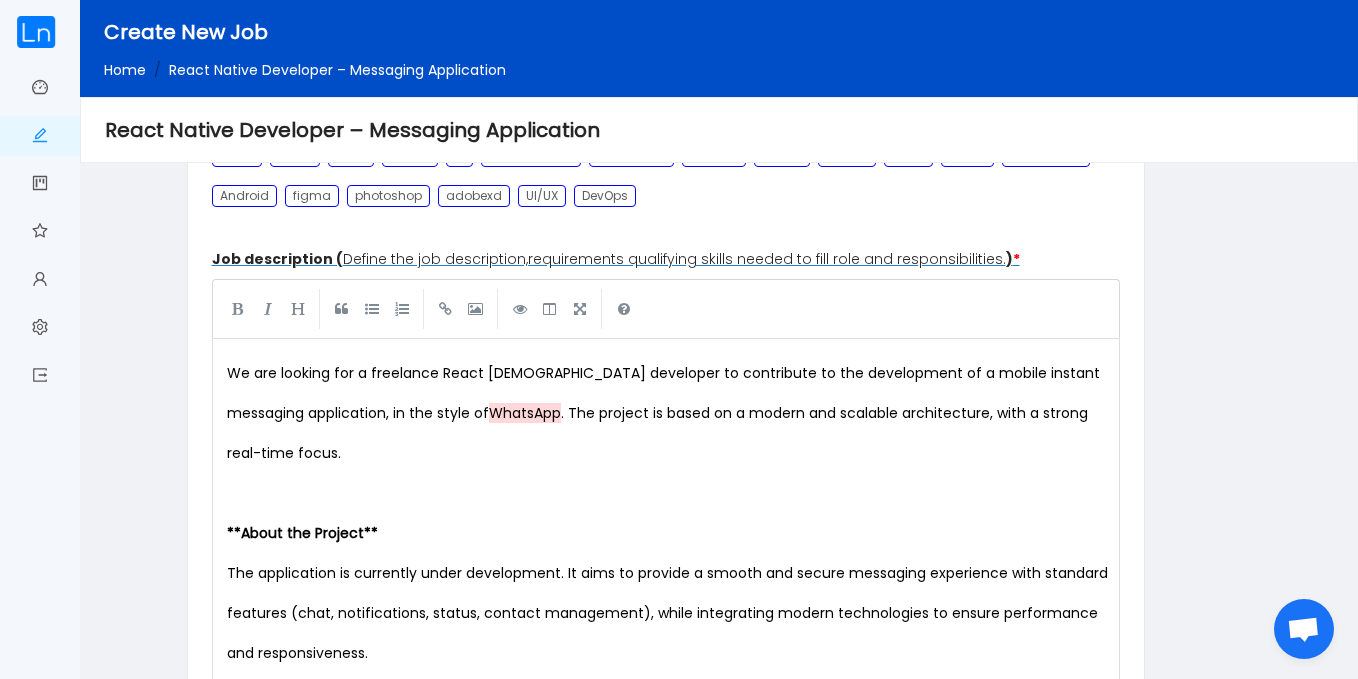 scroll, scrollTop: 906, scrollLeft: 0, axis: vertical 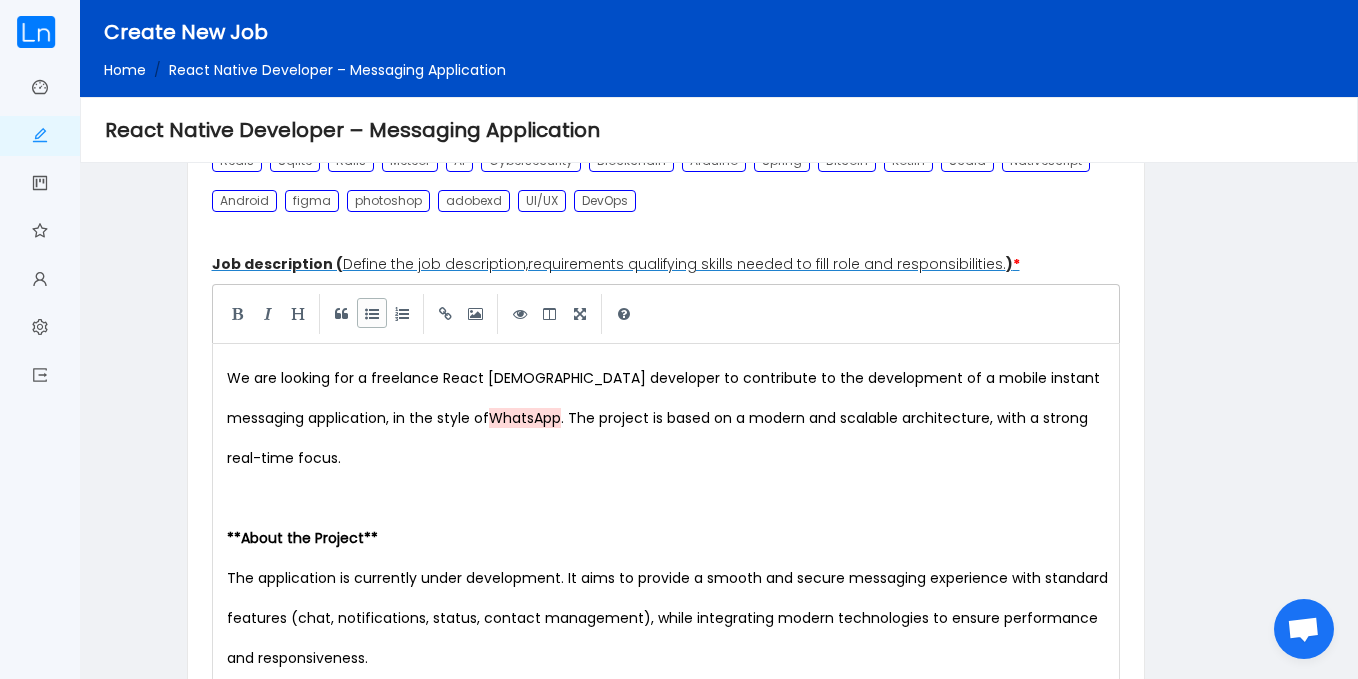 click at bounding box center (372, 313) 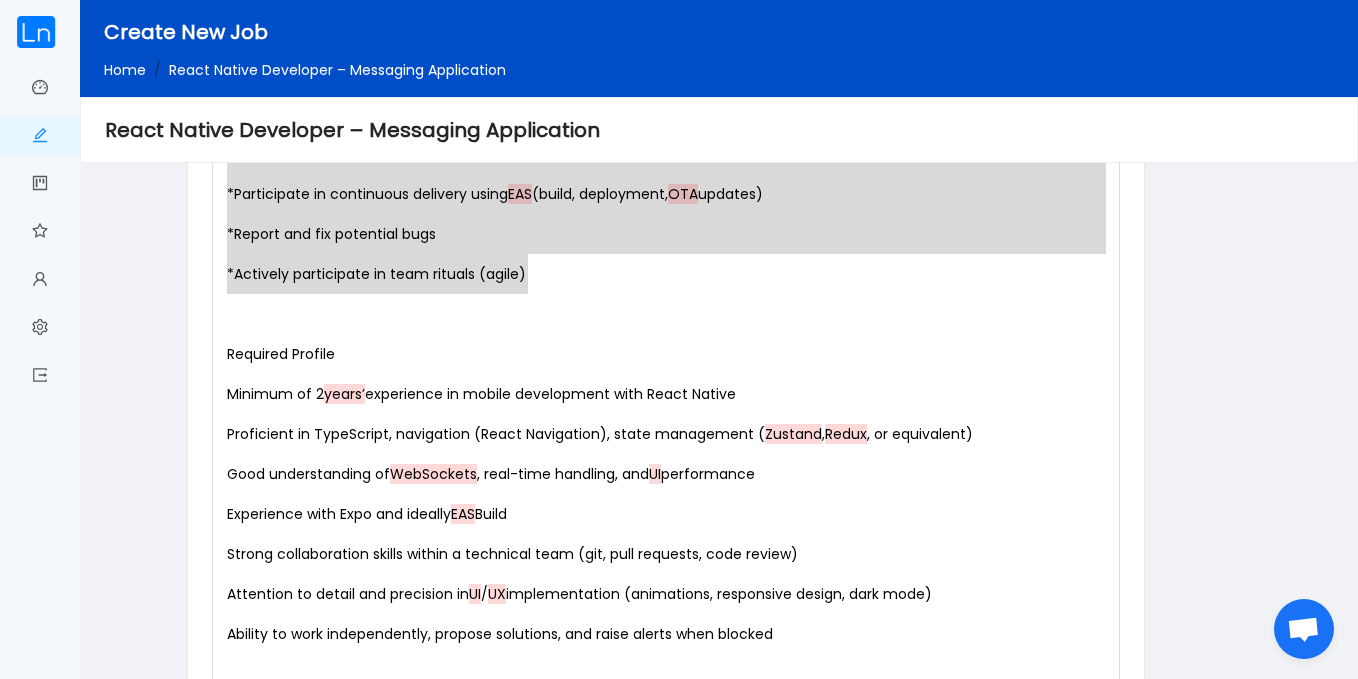 scroll, scrollTop: 1935, scrollLeft: 0, axis: vertical 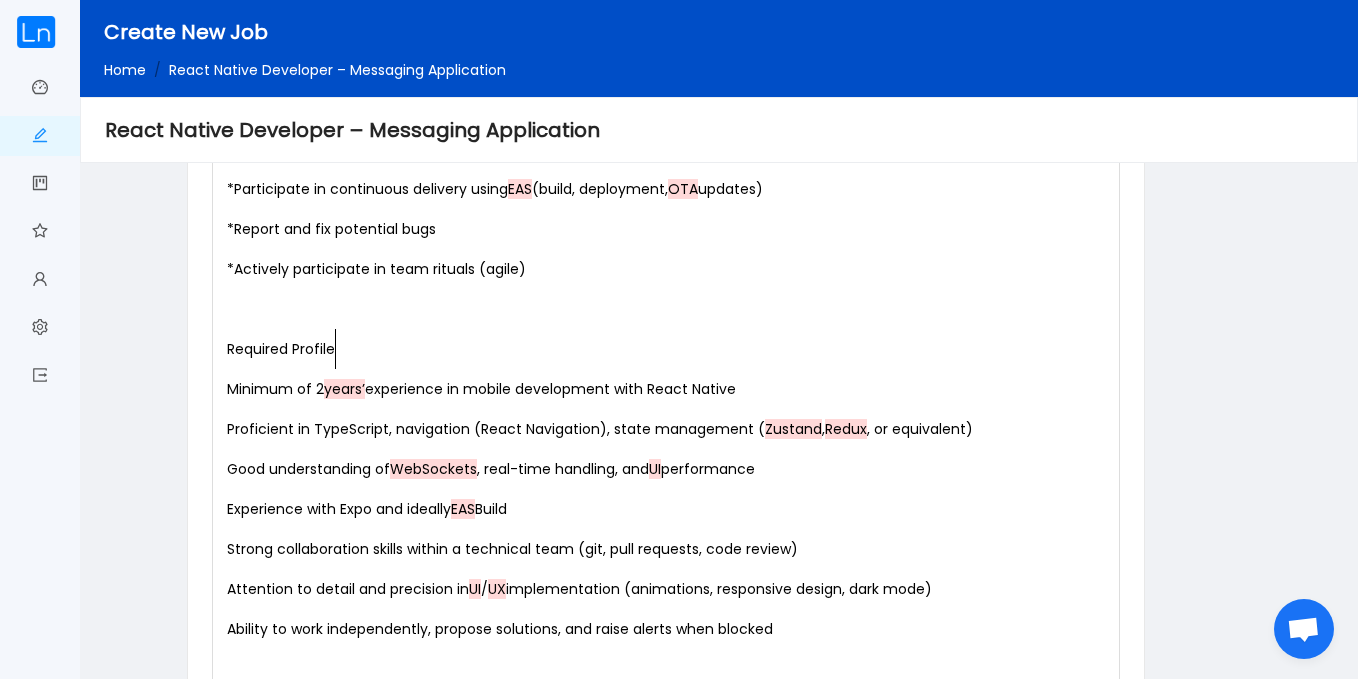 type on "Required Profile" 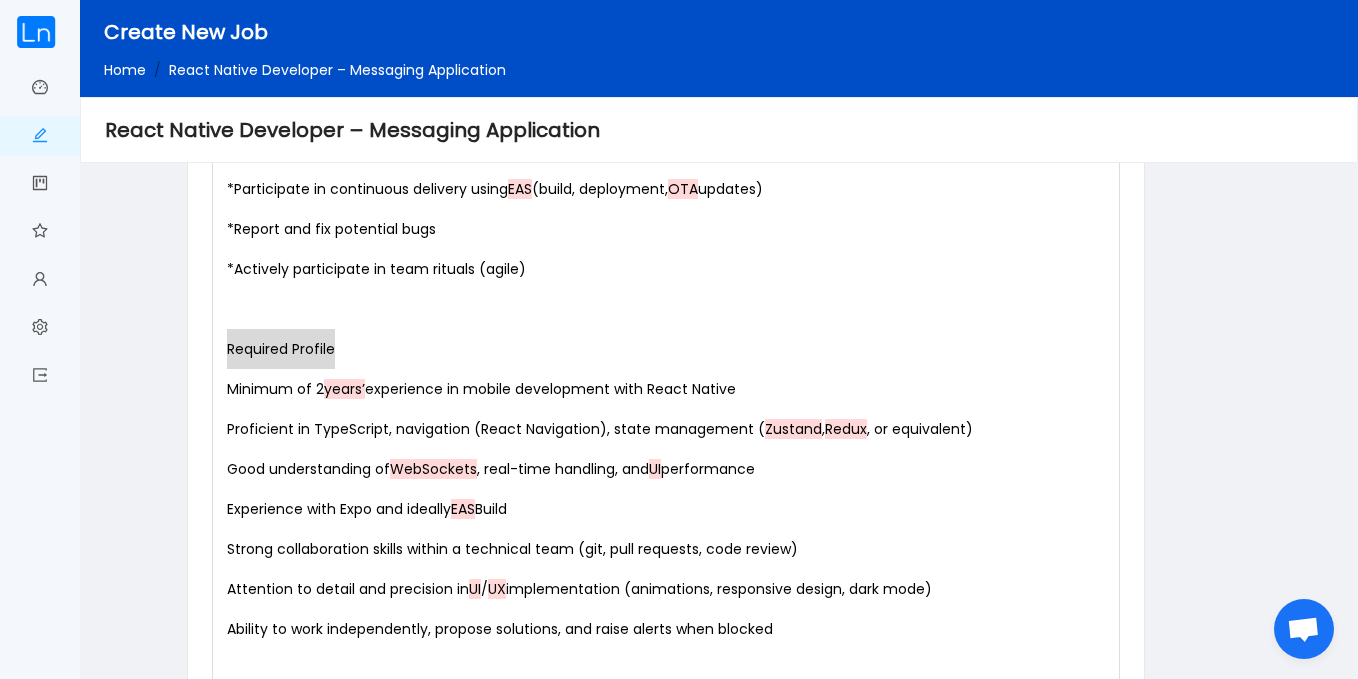 drag, startPoint x: 356, startPoint y: 344, endPoint x: 123, endPoint y: 346, distance: 233.00859 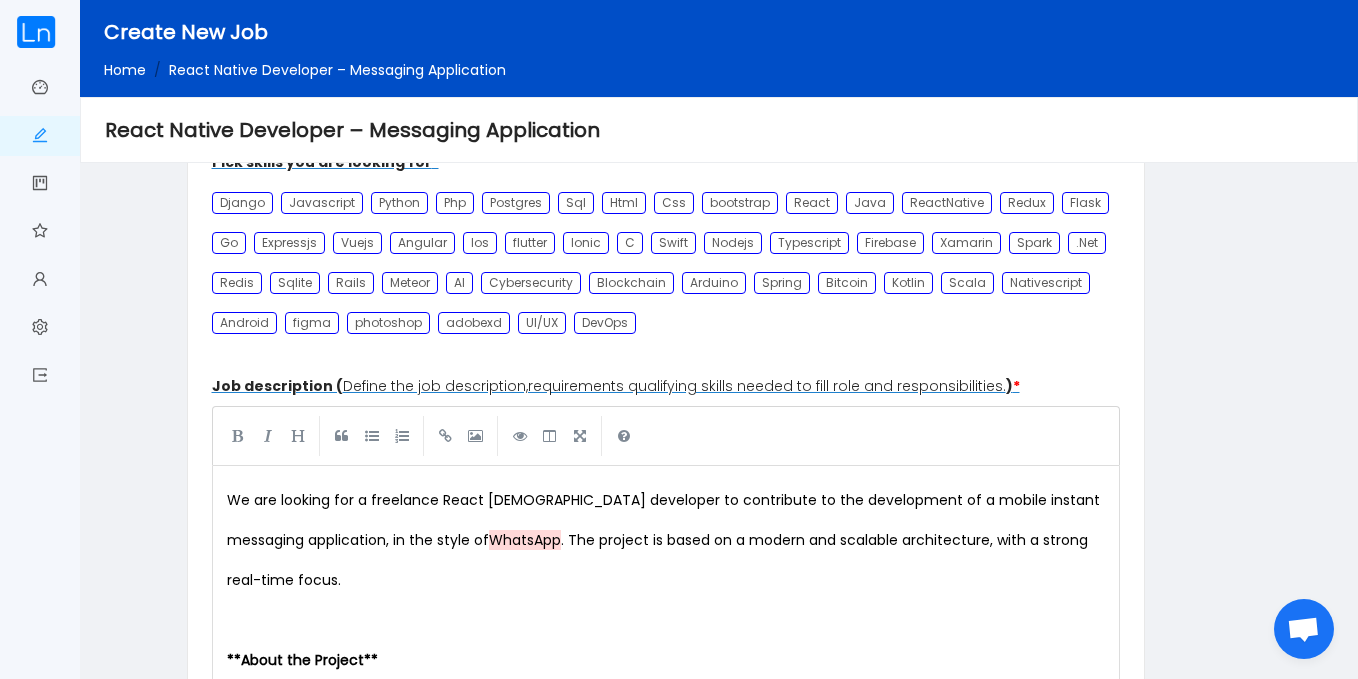 scroll, scrollTop: 779, scrollLeft: 0, axis: vertical 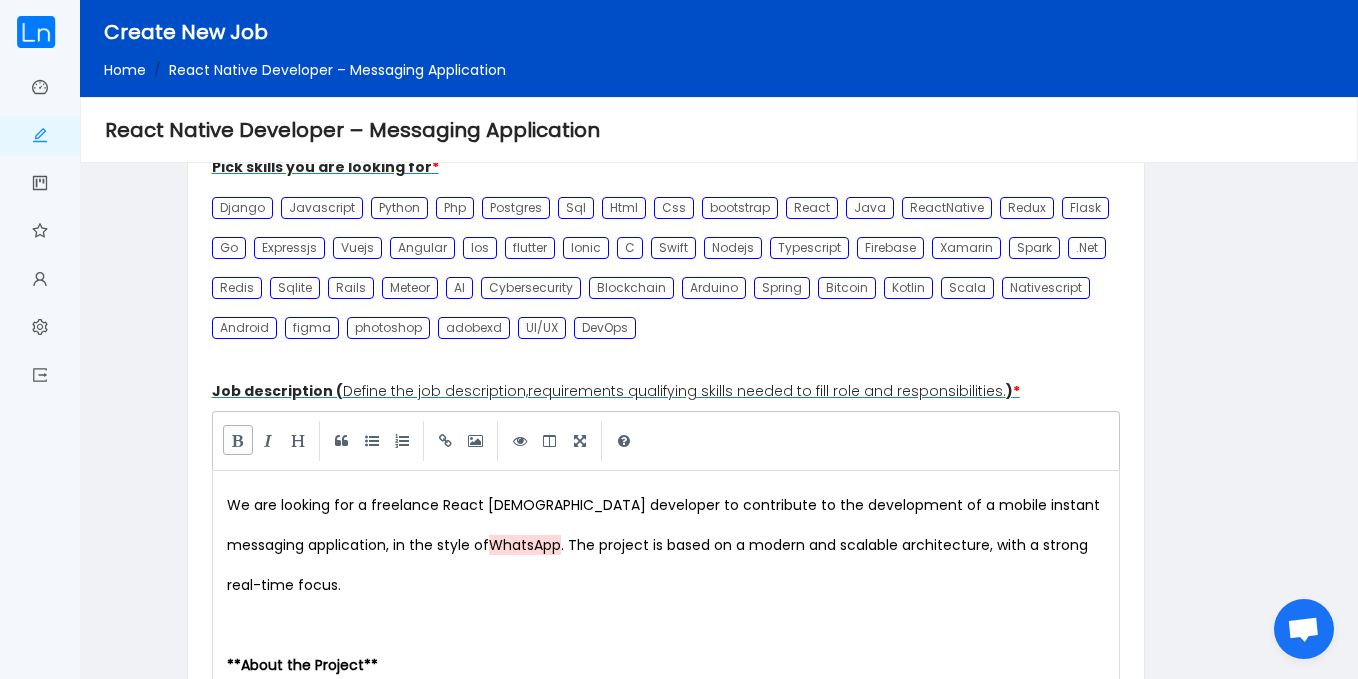 click at bounding box center (238, 440) 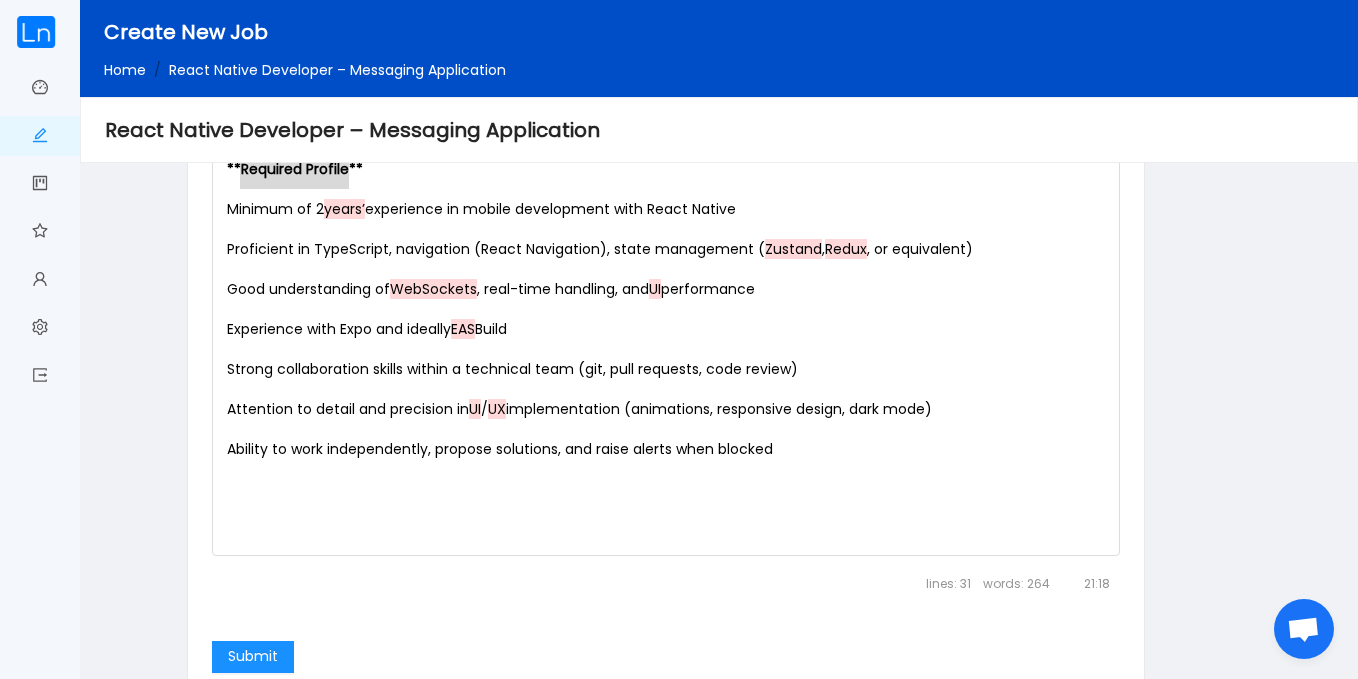 scroll, scrollTop: 2088, scrollLeft: 0, axis: vertical 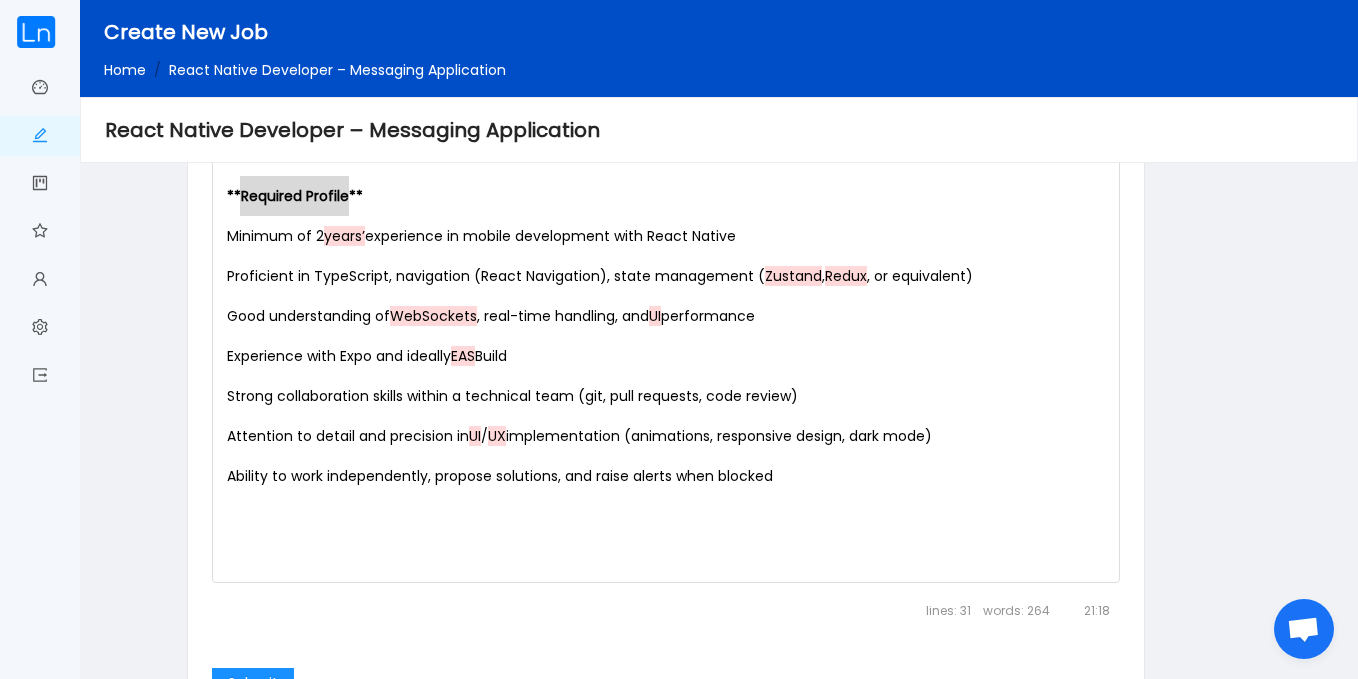 click on "Minimum of 2  years’  experience in mobile development with React Native" at bounding box center [670, 236] 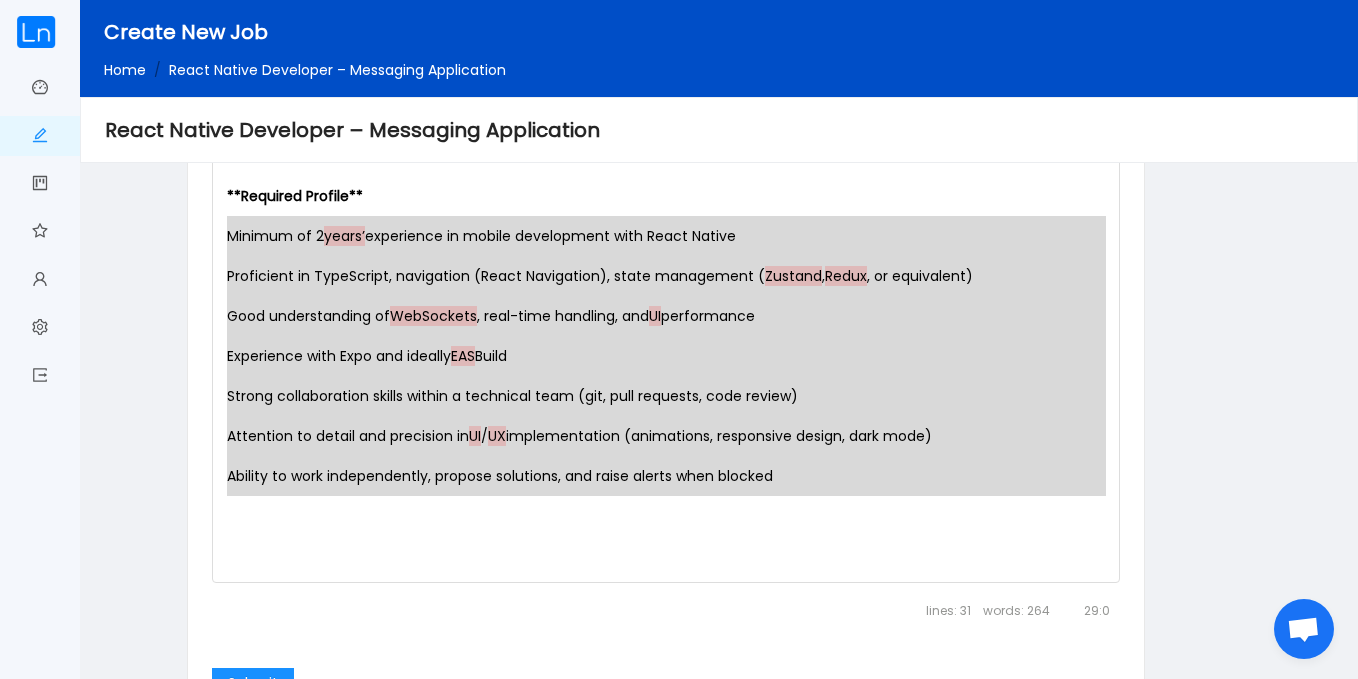 drag, startPoint x: 223, startPoint y: 237, endPoint x: 872, endPoint y: 513, distance: 705.2496 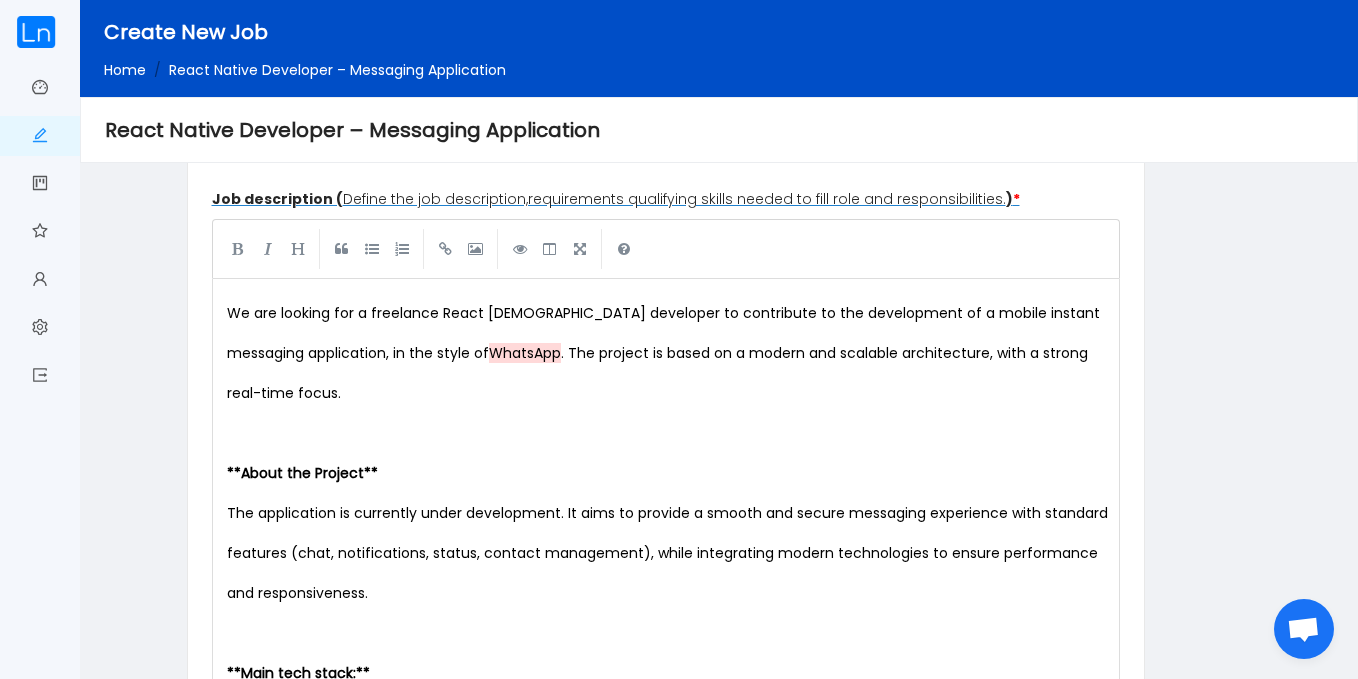 scroll, scrollTop: 871, scrollLeft: 0, axis: vertical 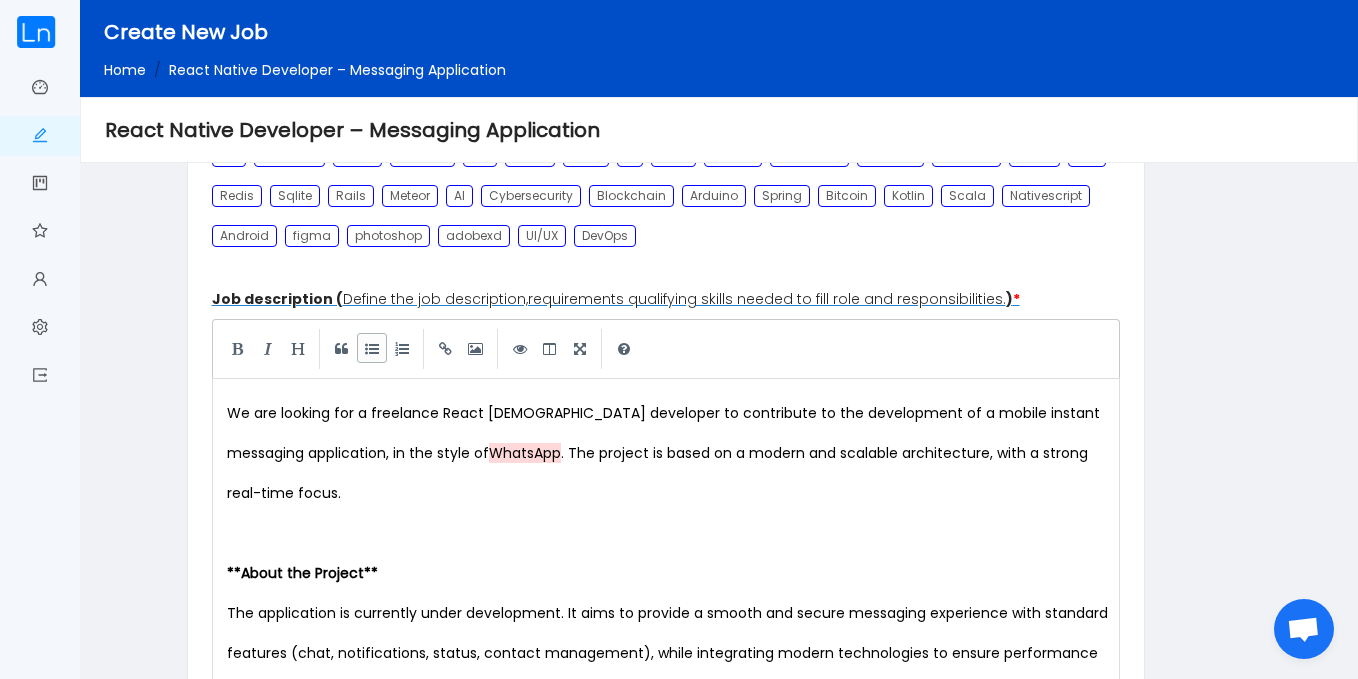 click at bounding box center (372, 348) 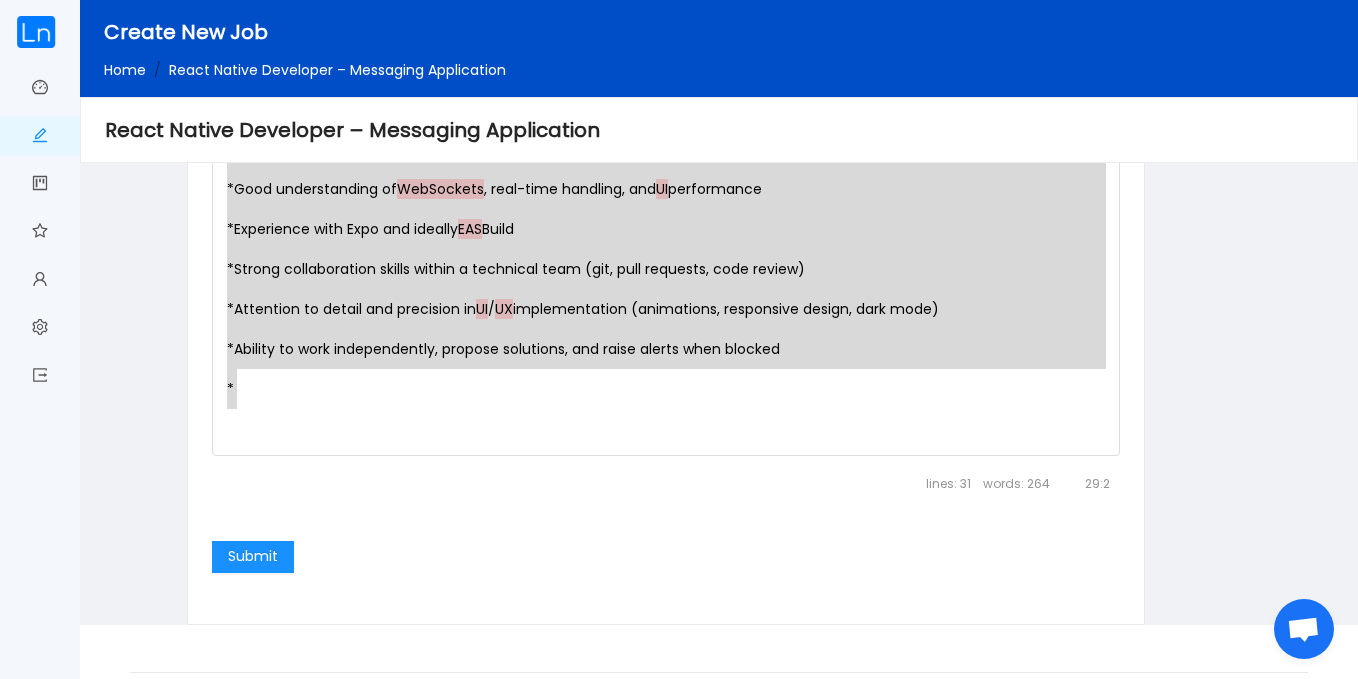 scroll, scrollTop: 2281, scrollLeft: 0, axis: vertical 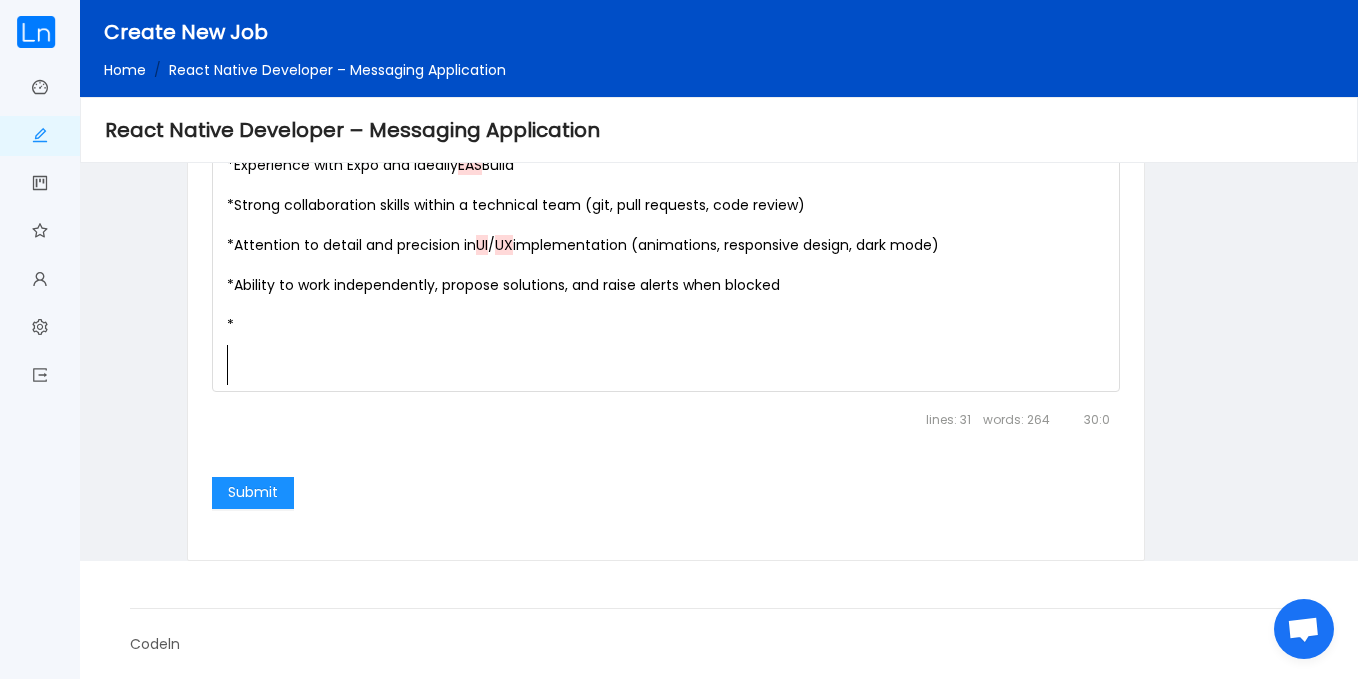 click on "​" at bounding box center (670, 365) 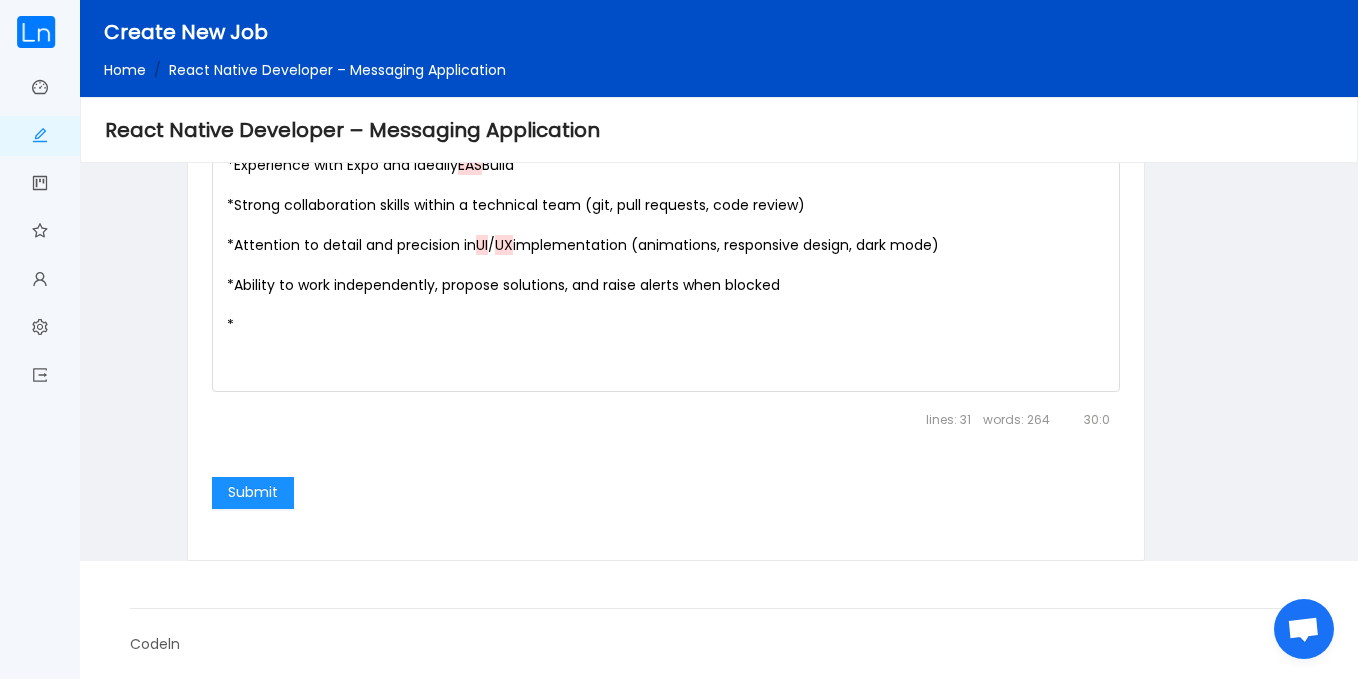 click on "*" at bounding box center (670, 325) 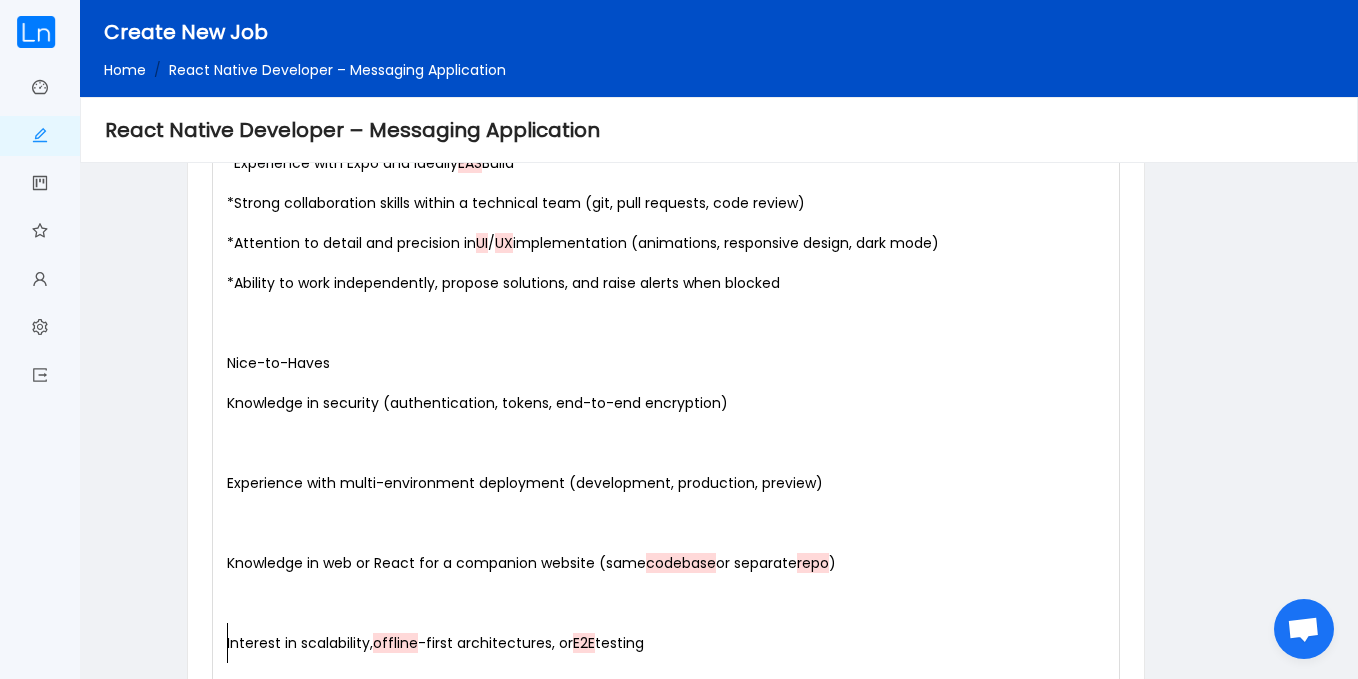 click on "Interest in scalability,  offline -first architectures, or  E2E  testing" at bounding box center [670, 643] 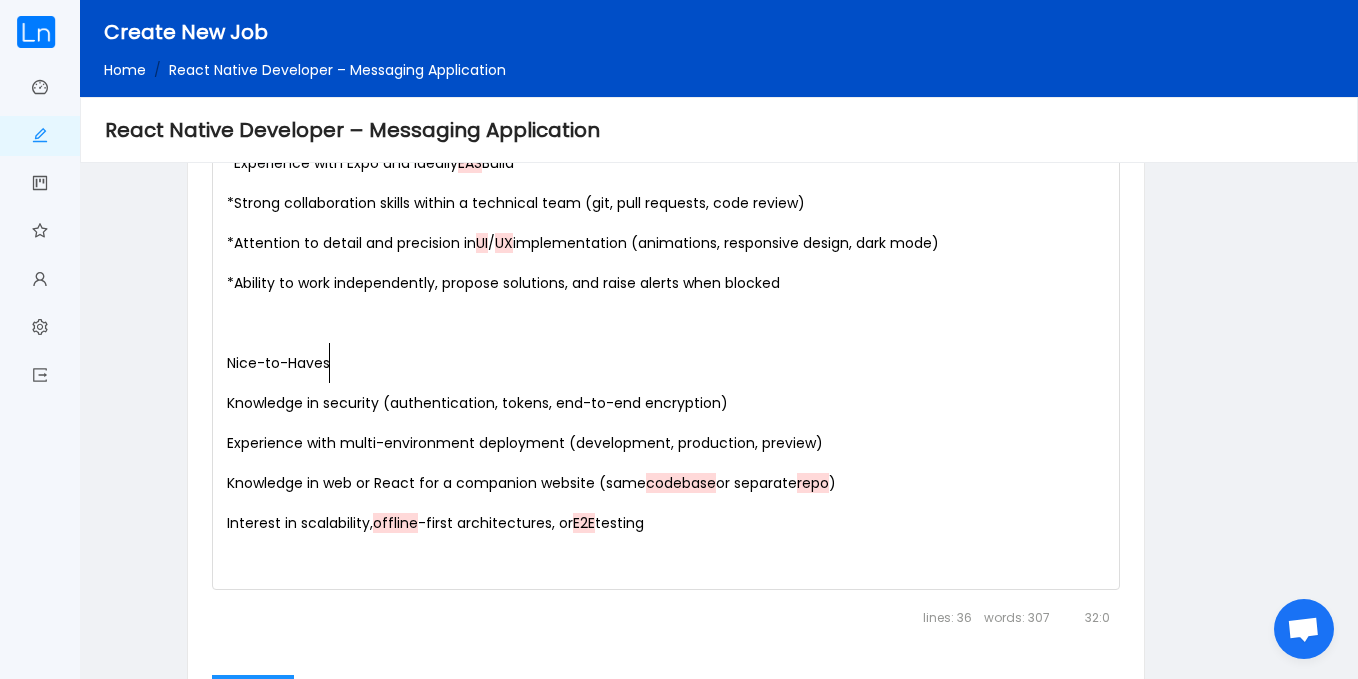 type on "Nice-to-Haves" 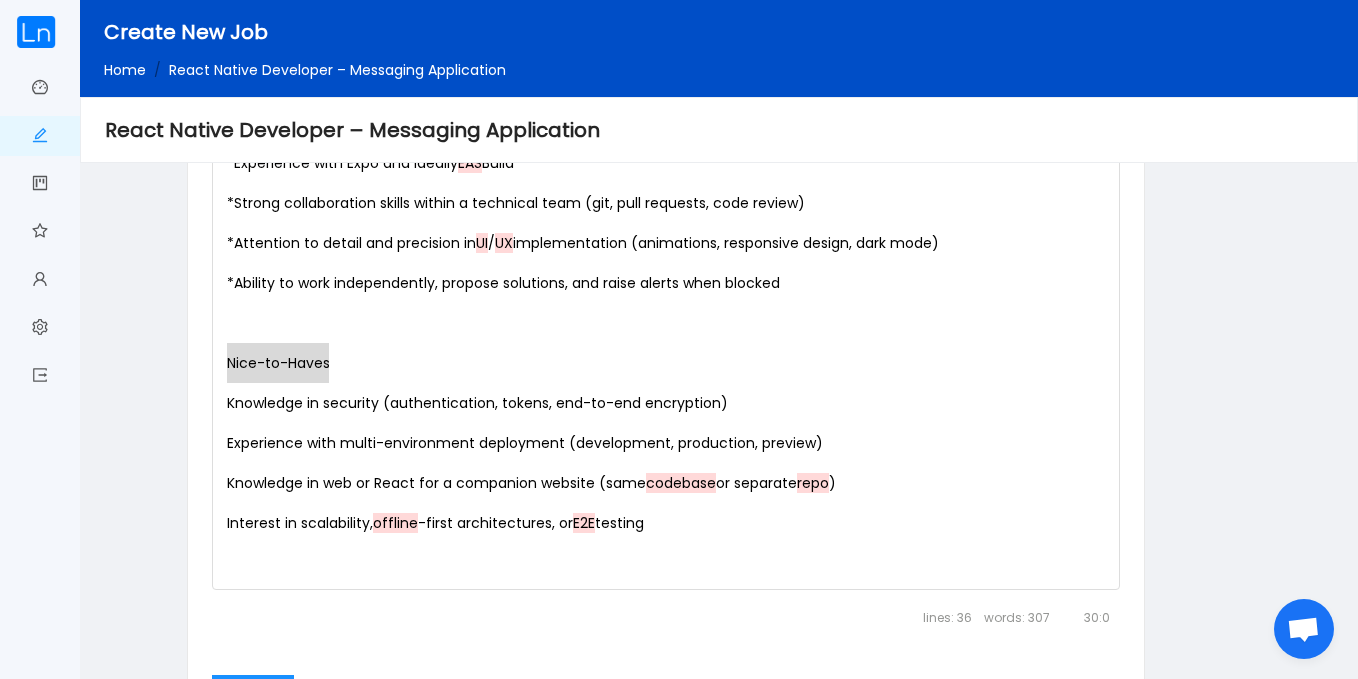 drag, startPoint x: 350, startPoint y: 358, endPoint x: 195, endPoint y: 362, distance: 155.0516 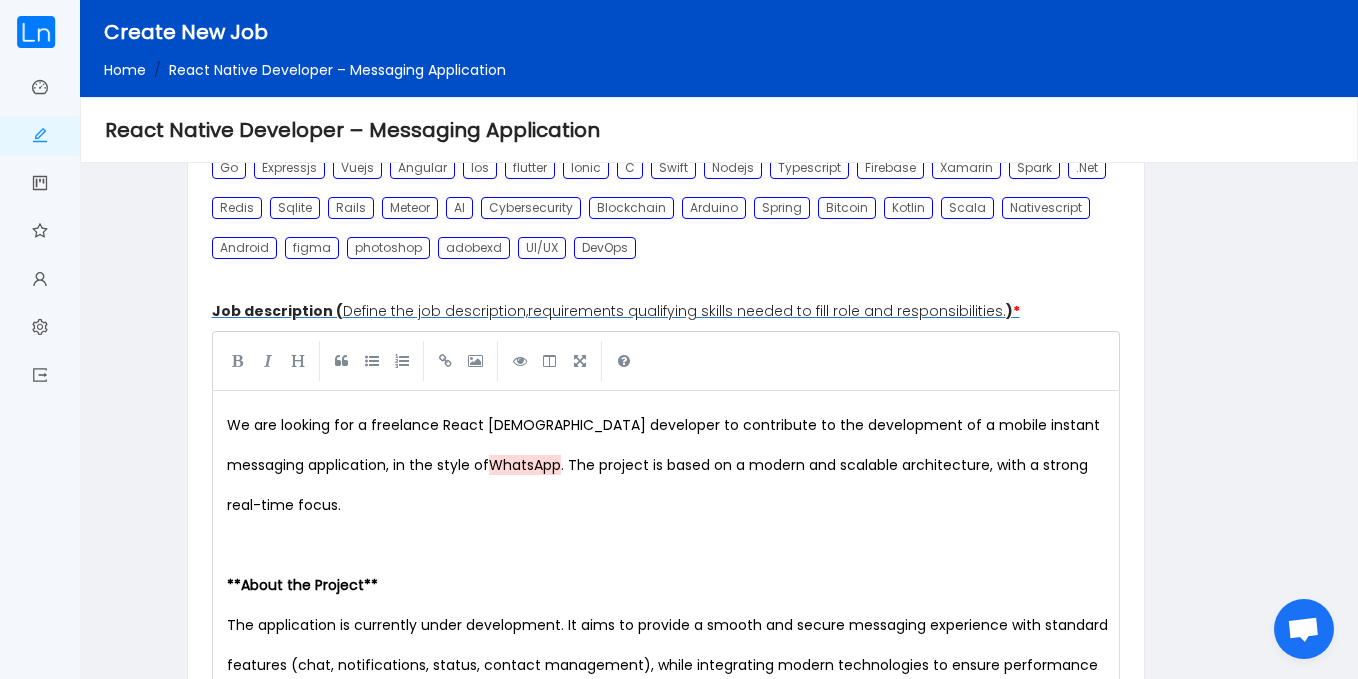 scroll, scrollTop: 836, scrollLeft: 0, axis: vertical 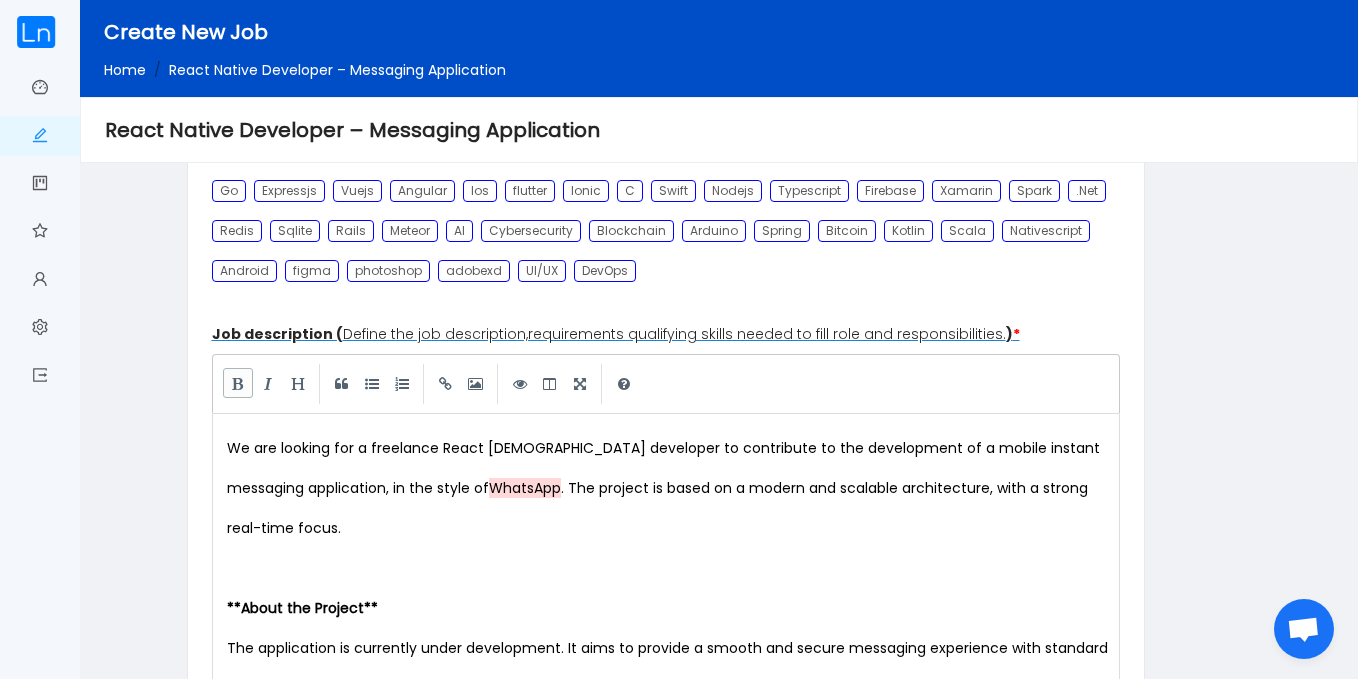 click at bounding box center [238, 383] 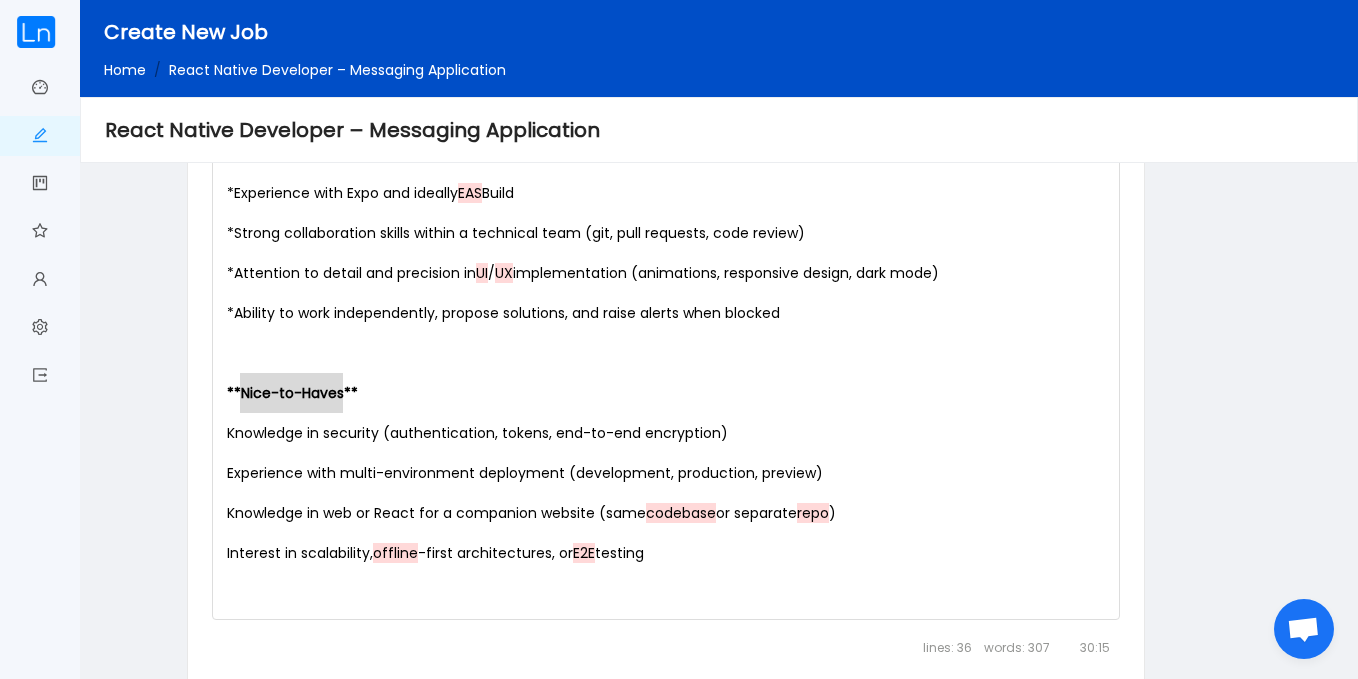 scroll, scrollTop: 2317, scrollLeft: 0, axis: vertical 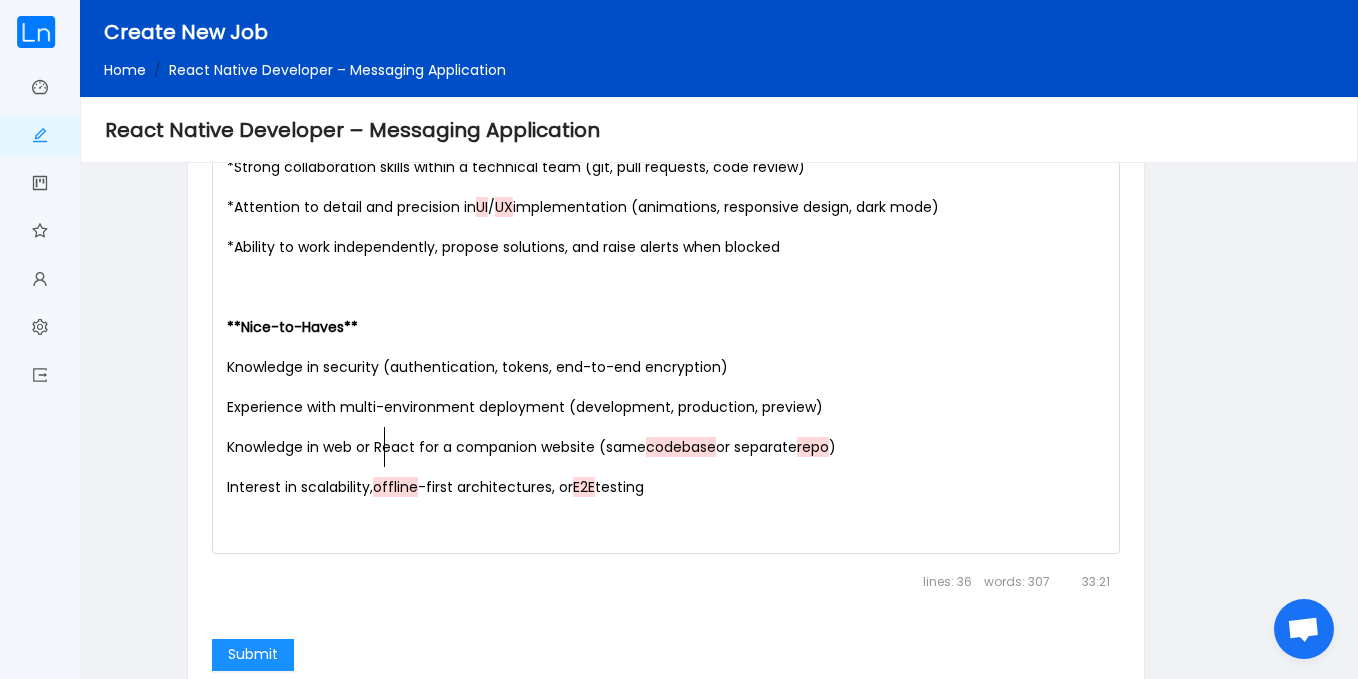 click on "x   We are looking for a freelance React Native developer to contribute to the development of a mobile instant messaging application, in the style of  WhatsApp . The project is based on a modern and scalable architecture, with a strong real-time focus. ​ ** About the Project ** The application is currently under development. It aims to provide a smooth and secure messaging experience with standard features (chat, notifications, status, contact management), while integrating modern technologies to ensure performance and responsiveness. ​ ** Main tech stack: ** *  Mobile Front-end: React Native (TypeScript), Tailwind  CSS  (via  NativeWind ),  WebSocket *  Mobile Deployment: Expo +  EAS  (Build, Updates) *  Other: CI/CD, modular architecture, fine-grained state and error management ​ ** Responsibilities ** *  Develop mobile interfaces in React Native based on provided designs *  Implement responsive and high-performance components in TypeScript *  Integrate REST and  WebSocket   APIs backend *  app *  *" at bounding box center (670, -253) 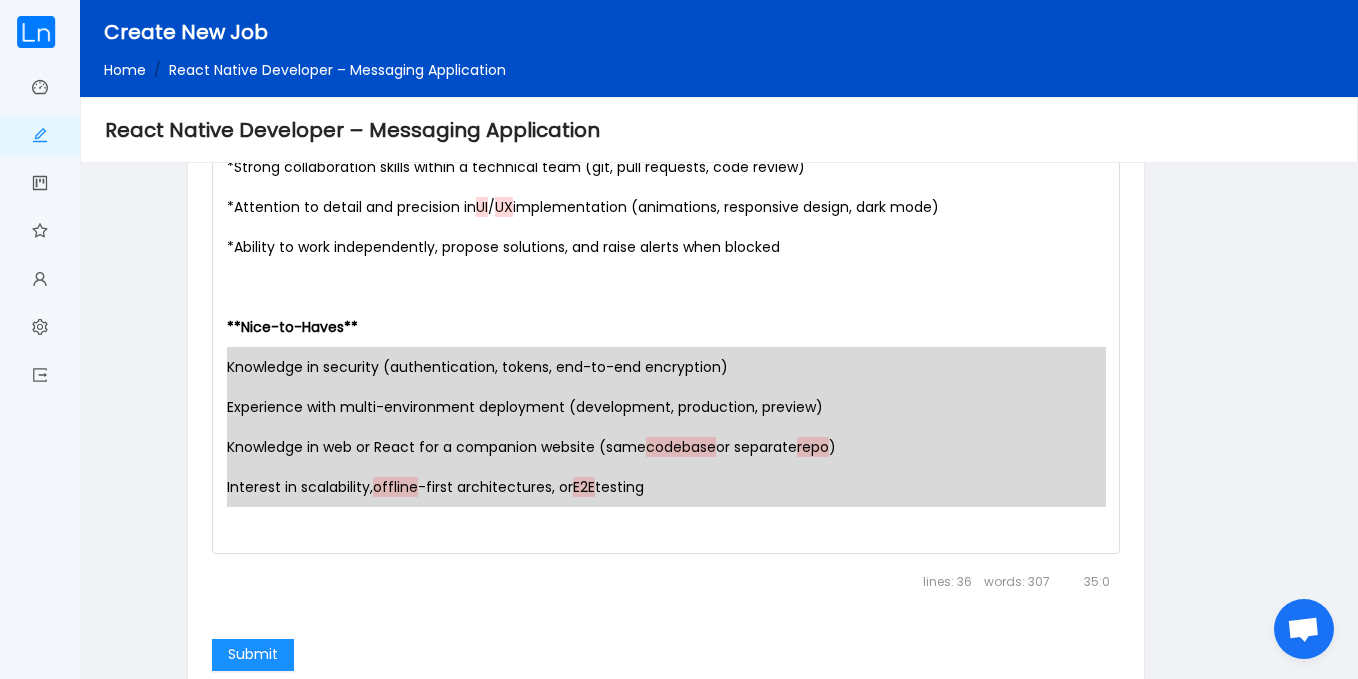 drag, startPoint x: 225, startPoint y: 370, endPoint x: 748, endPoint y: 542, distance: 550.557 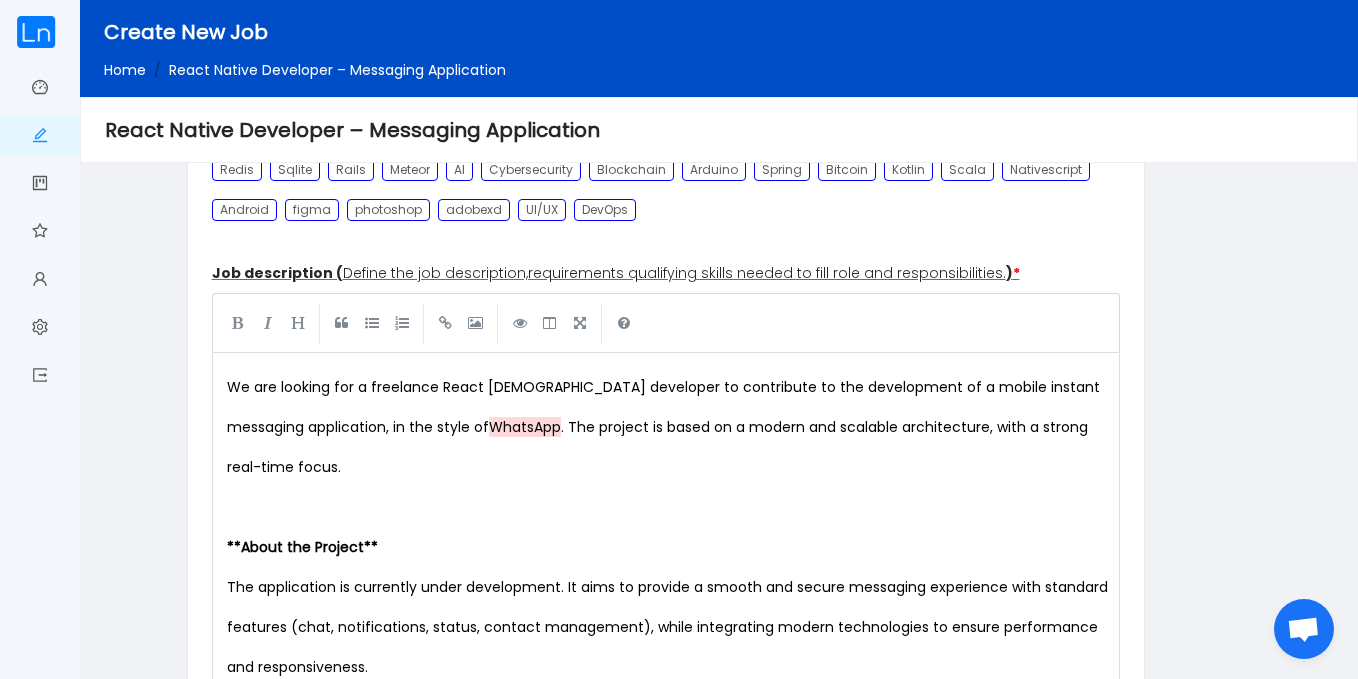 scroll, scrollTop: 892, scrollLeft: 0, axis: vertical 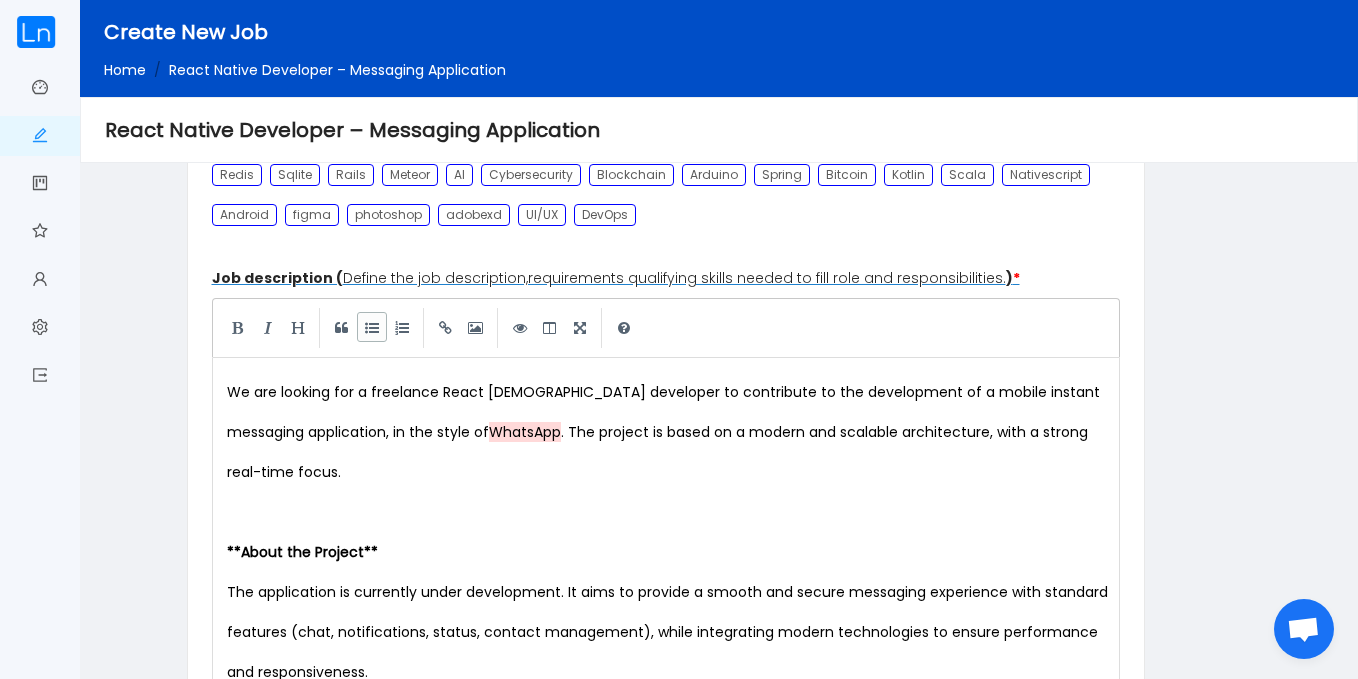 click at bounding box center [372, 327] 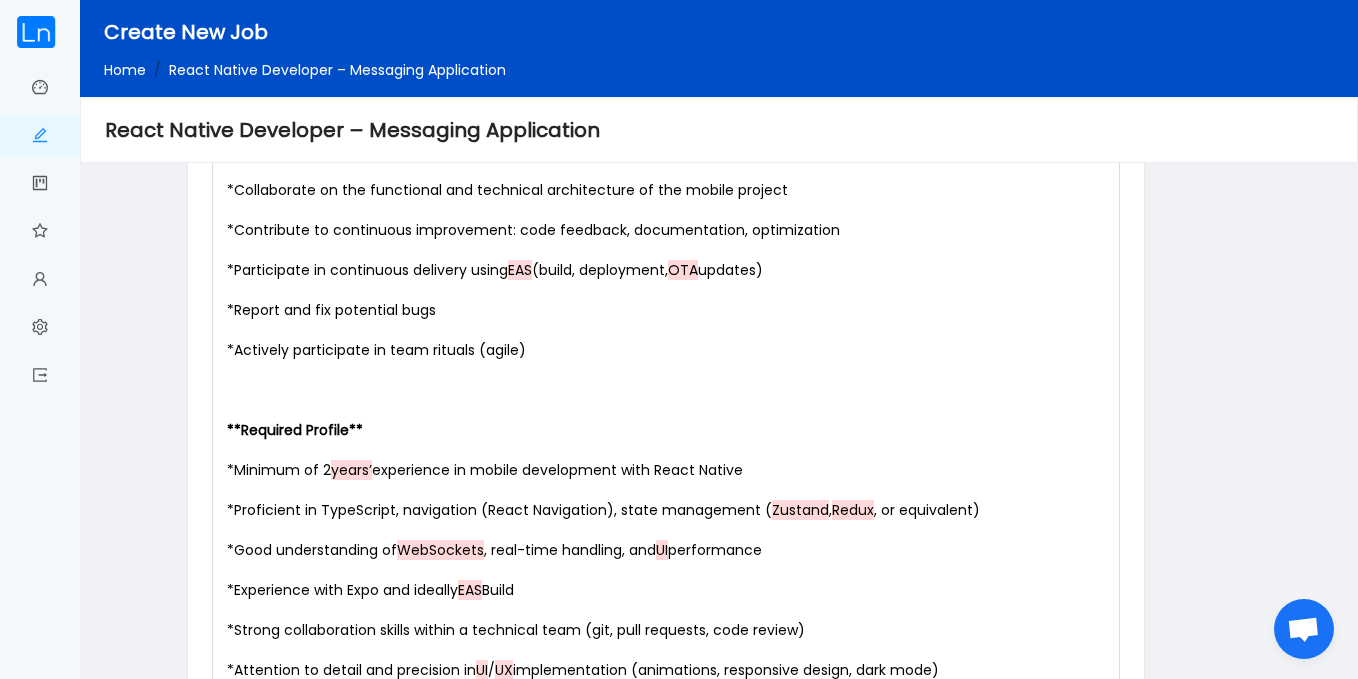 scroll, scrollTop: 2494, scrollLeft: 0, axis: vertical 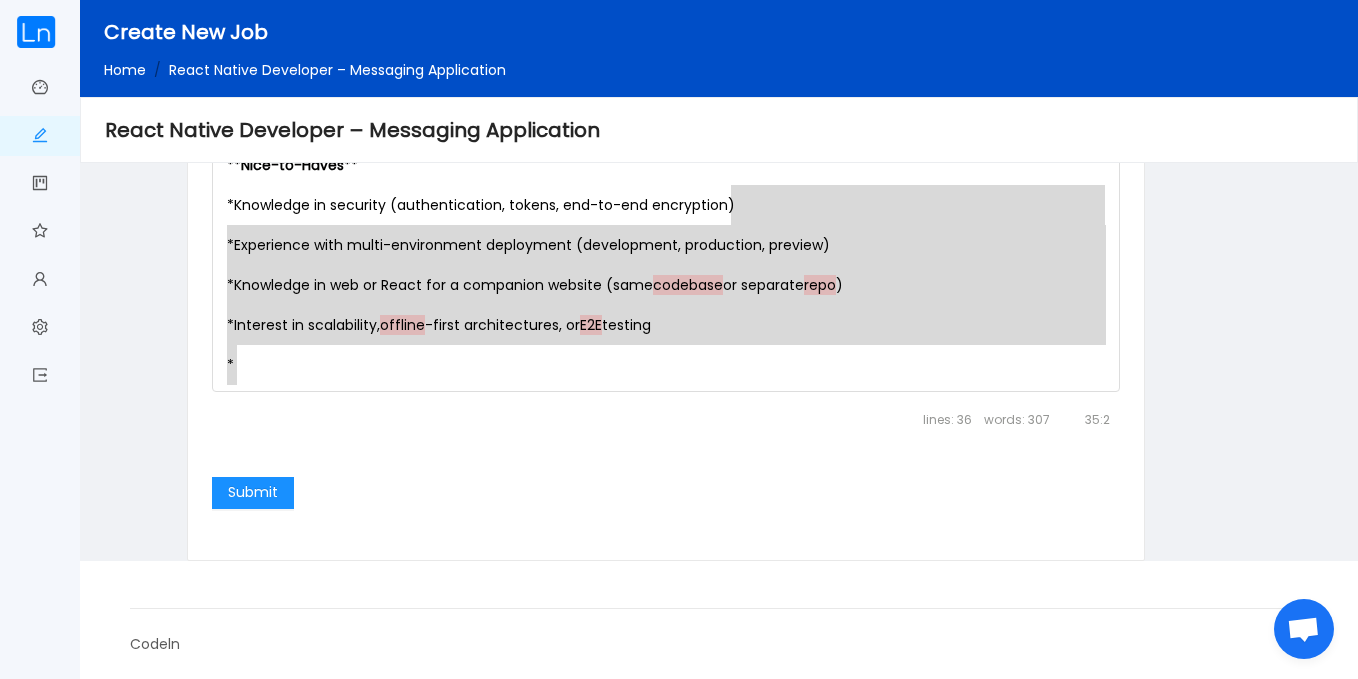 type 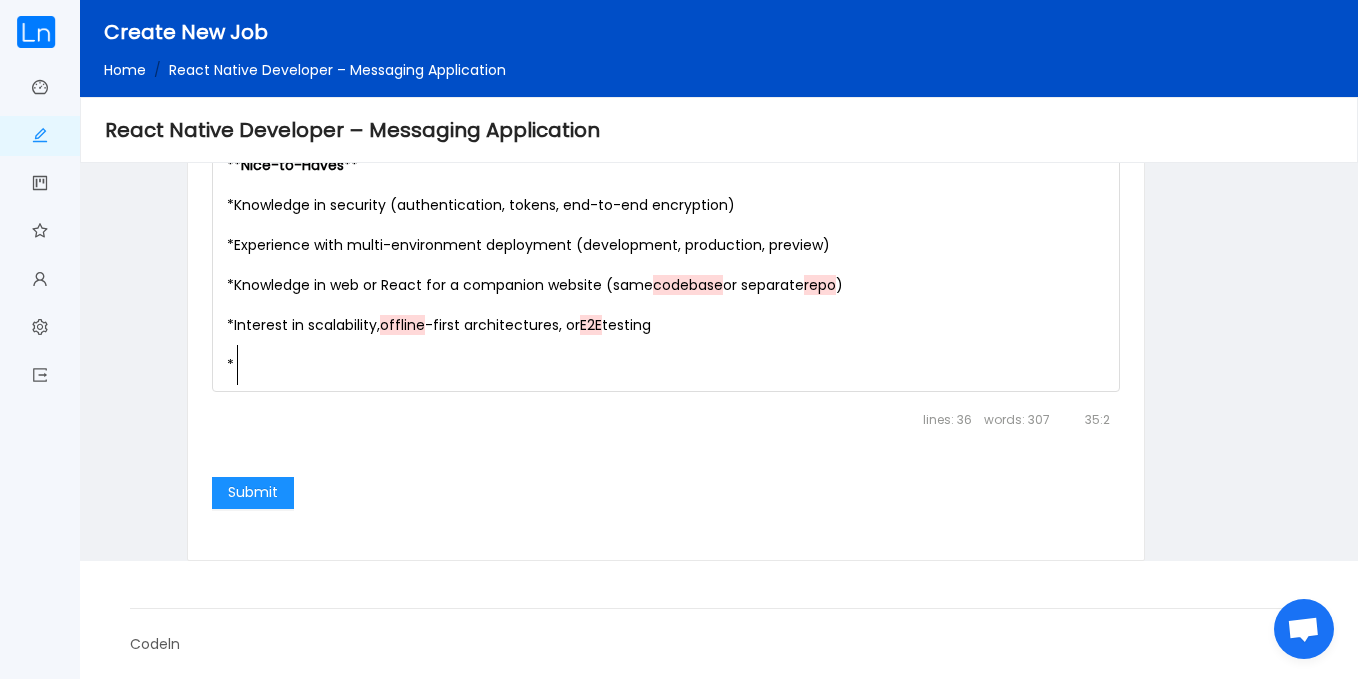 click on "x   We are looking for a freelance React Native developer to contribute to the development of a mobile instant messaging application, in the style of  WhatsApp . The project is based on a modern and scalable architecture, with a strong real-time focus. ​ ** About the Project ** The application is currently under development. It aims to provide a smooth and secure messaging experience with standard features (chat, notifications, status, contact management), while integrating modern technologies to ensure performance and responsiveness. ​ ** Main tech stack: ** *  Mobile Front-end: React Native (TypeScript), Tailwind  CSS  (via  NativeWind ),  WebSocket *  Mobile Deployment: Expo +  EAS  (Build, Updates) *  Other: CI/CD, modular architecture, fine-grained state and error management ​ ** Responsibilities ** *  Develop mobile interfaces in React Native based on provided designs *  Implement responsive and high-performance components in TypeScript *  Integrate REST and  WebSocket   APIs backend *  app *  *" at bounding box center [681, -404] 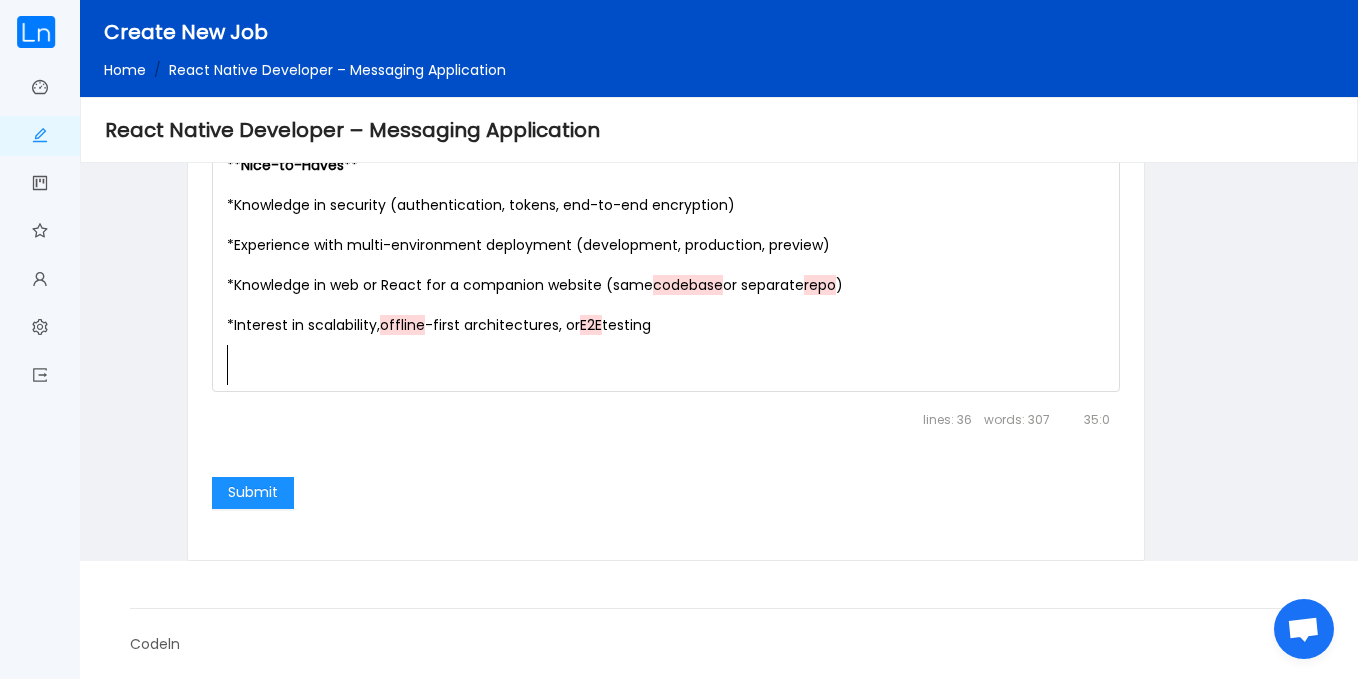 click on "x   We are looking for a freelance React Native developer to contribute to the development of a mobile instant messaging application, in the style of  WhatsApp . The project is based on a modern and scalable architecture, with a strong real-time focus. ​ ** About the Project ** The application is currently under development. It aims to provide a smooth and secure messaging experience with standard features (chat, notifications, status, contact management), while integrating modern technologies to ensure performance and responsiveness. ​ ** Main tech stack: ** *  Mobile Front-end: React Native (TypeScript), Tailwind  CSS  (via  NativeWind ),  WebSocket *  Mobile Deployment: Expo +  EAS  (Build, Updates) *  Other: CI/CD, modular architecture, fine-grained state and error management ​ ** Responsibilities ** *  Develop mobile interfaces in React Native based on provided designs *  Implement responsive and high-performance components in TypeScript *  Integrate REST and  WebSocket   APIs backend *  app *  *" at bounding box center [681, -404] 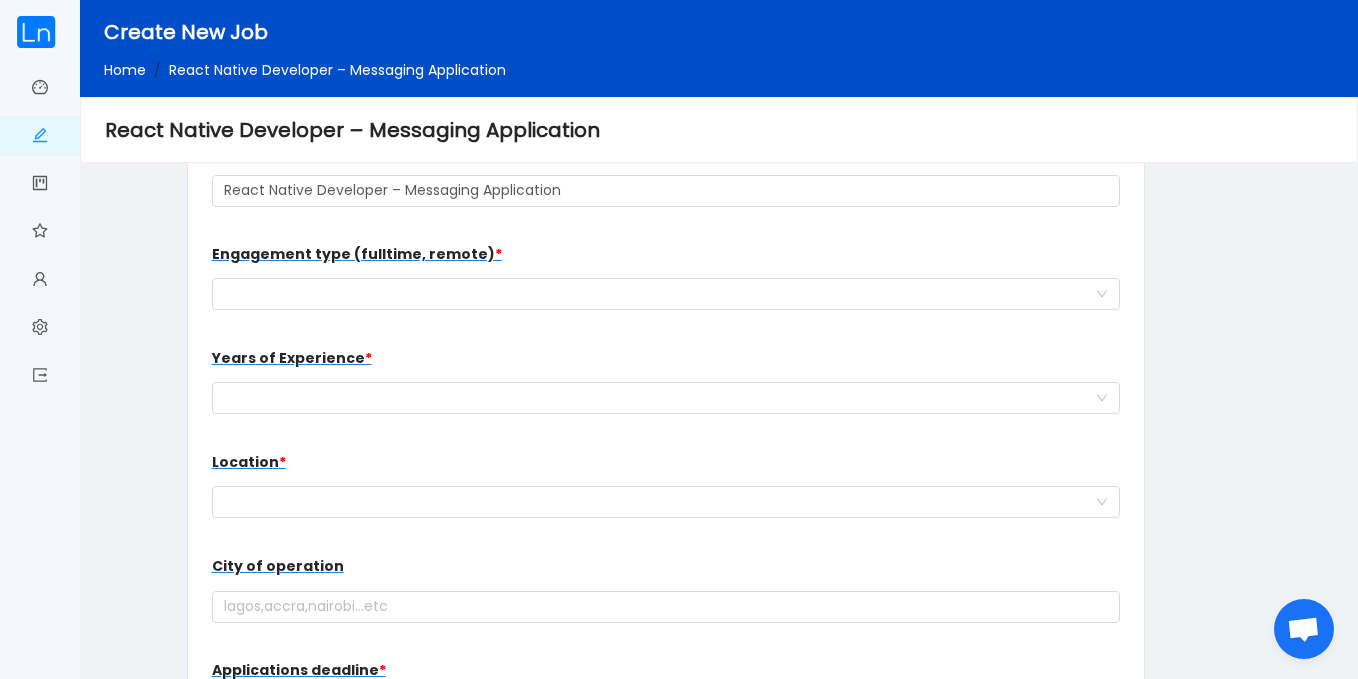 scroll, scrollTop: 0, scrollLeft: 0, axis: both 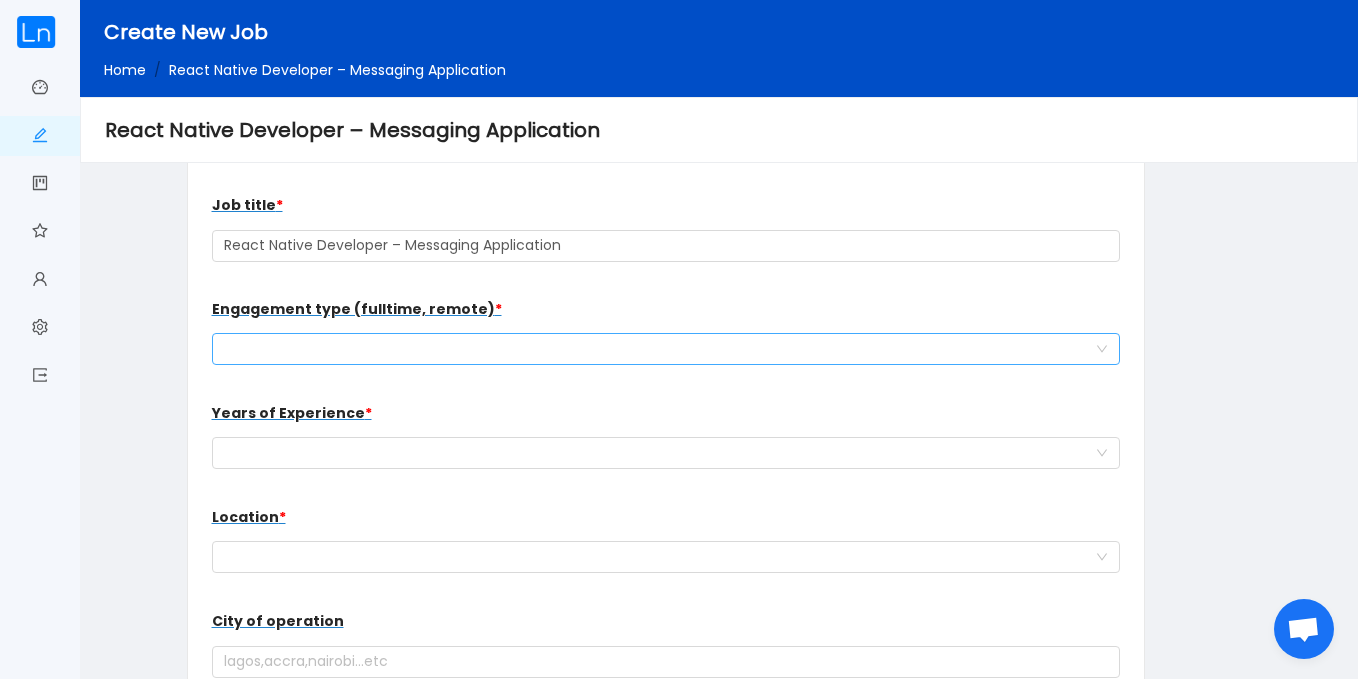 click on "work type for the new hire" at bounding box center [660, 349] 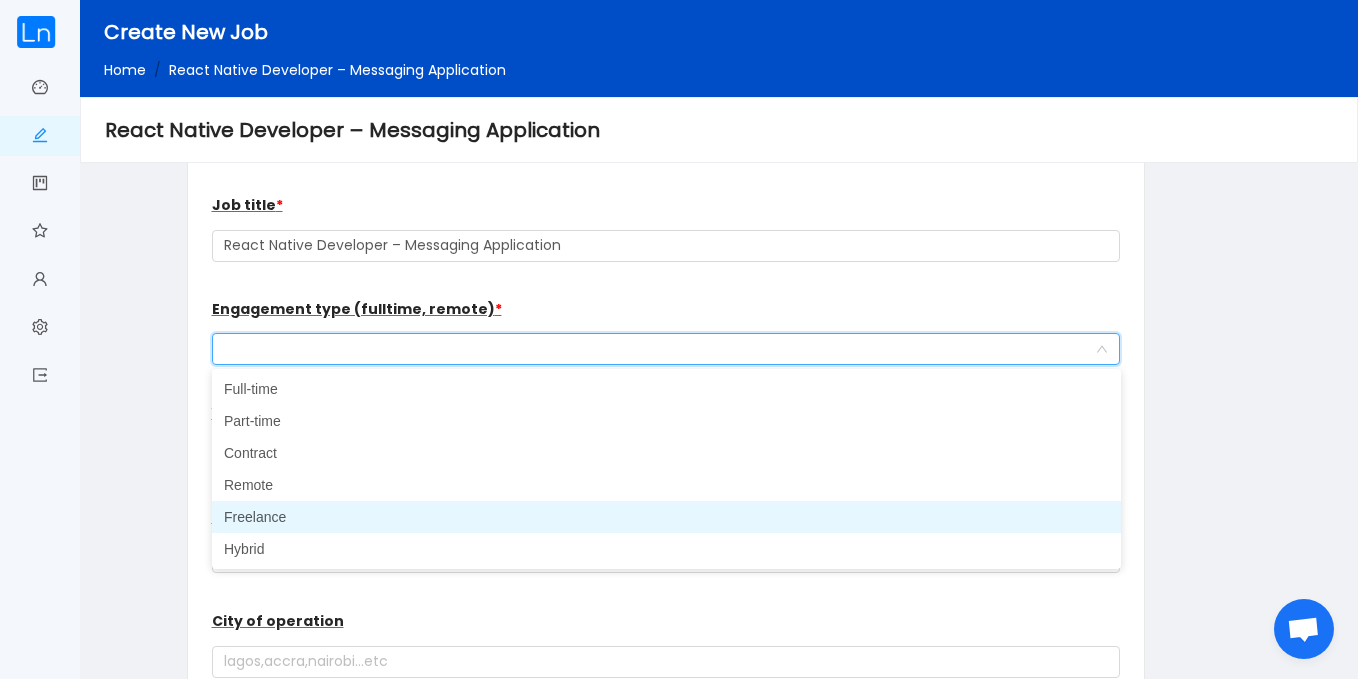 click on "Freelance" at bounding box center (666, 517) 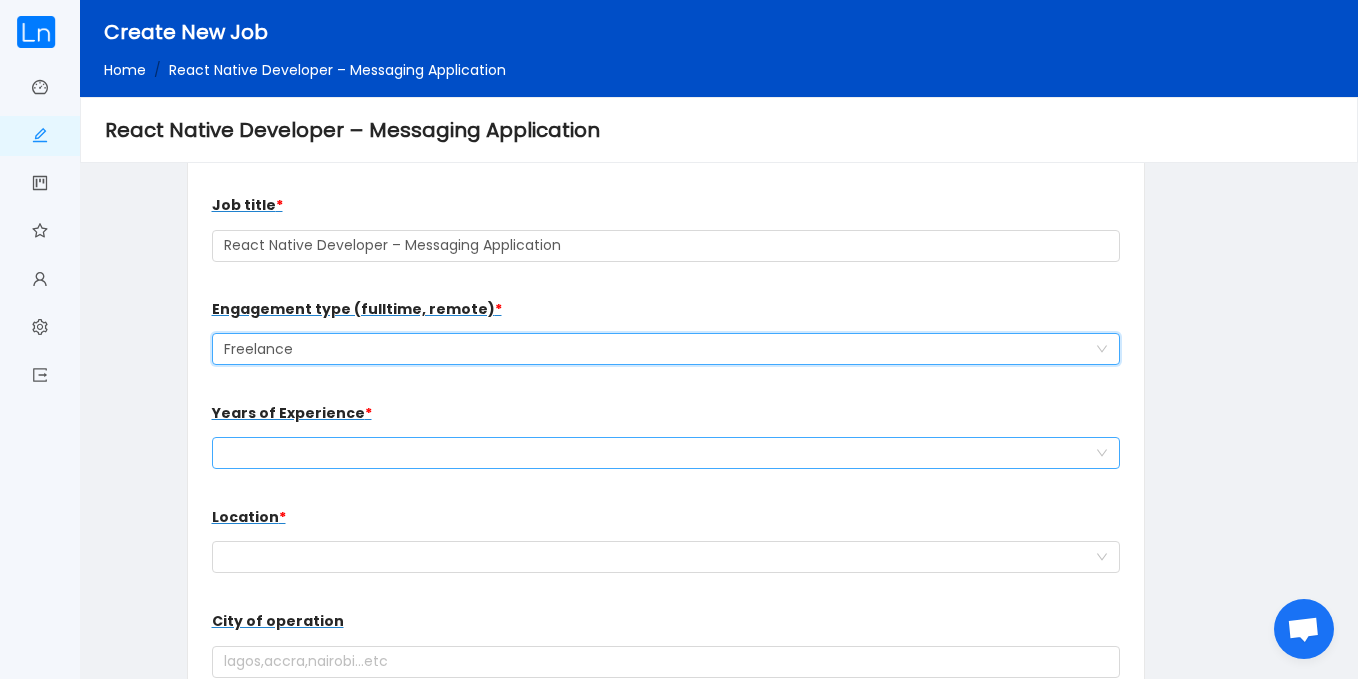 click on "Select a option" at bounding box center [660, 453] 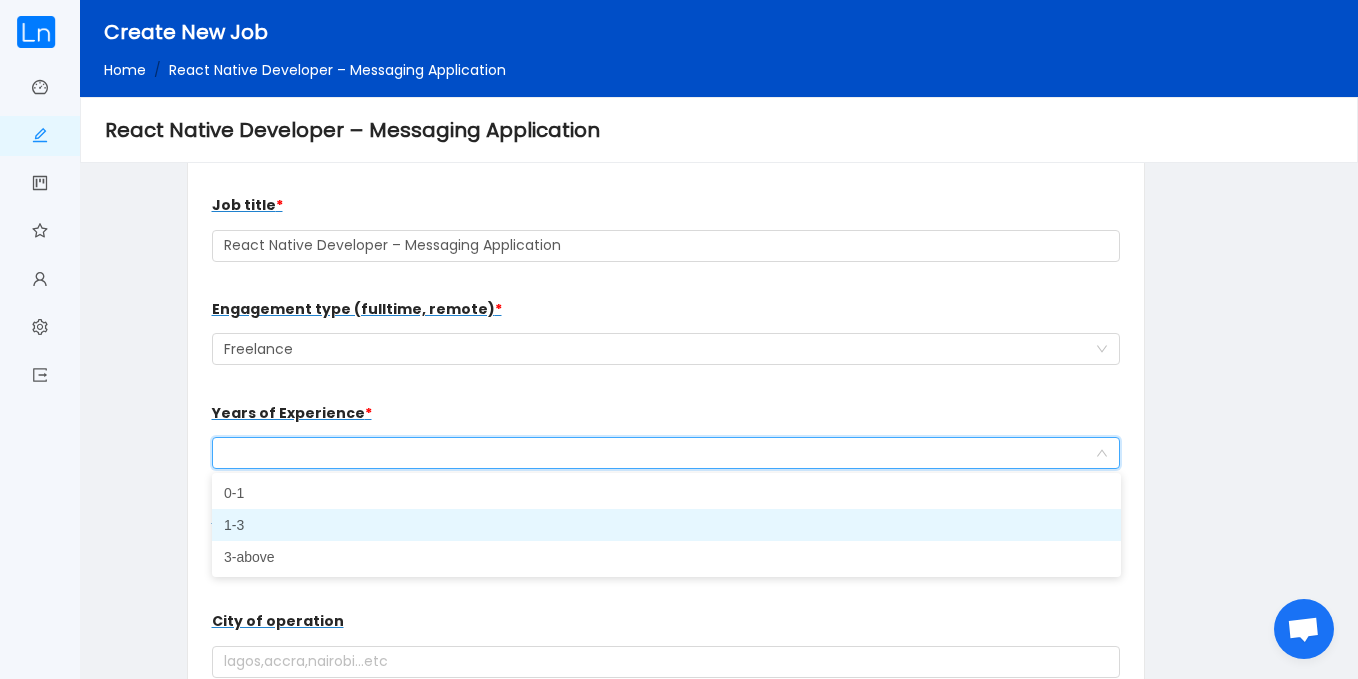 click on "1-3" at bounding box center [666, 525] 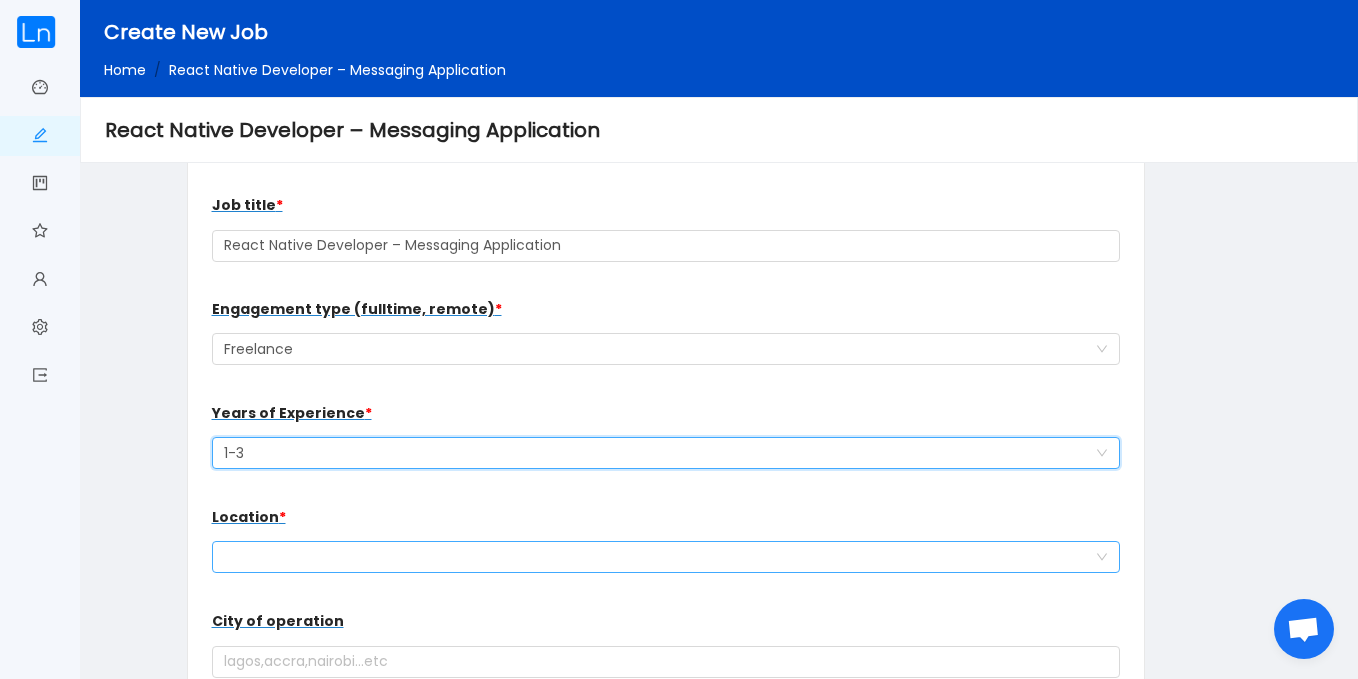 click at bounding box center (660, 557) 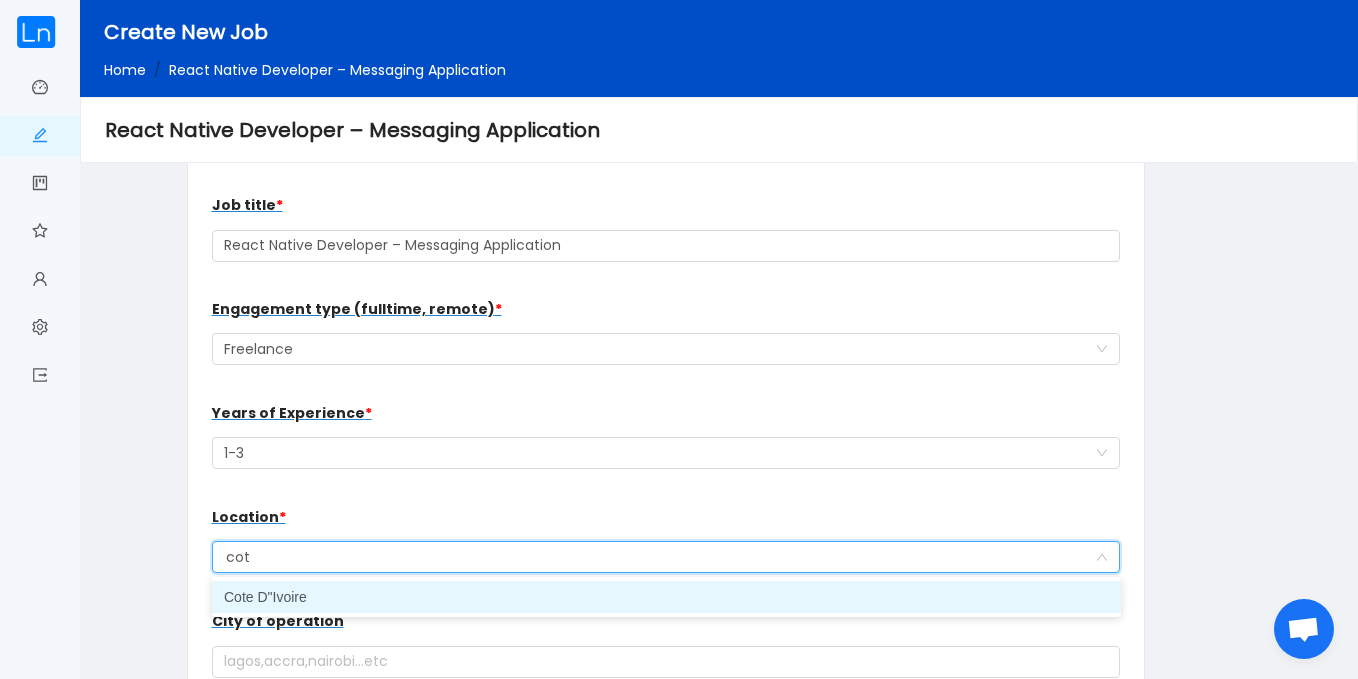 type on "cote" 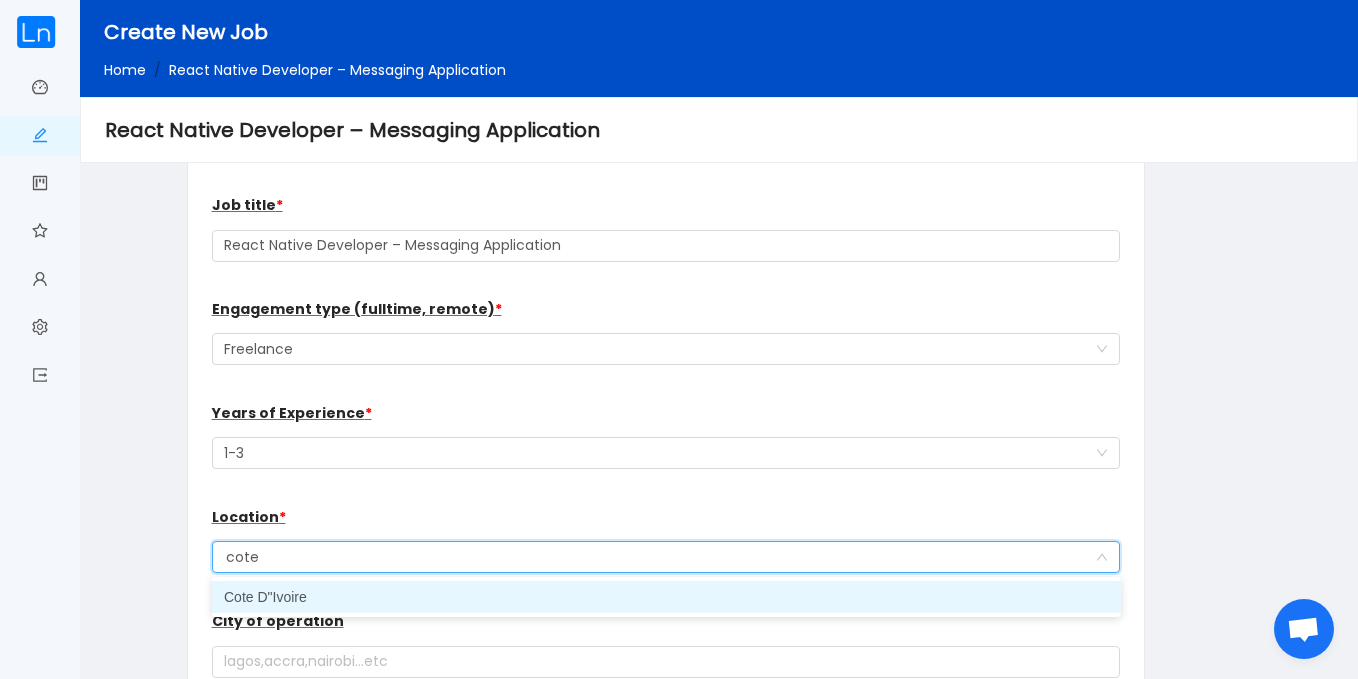 click on "Cote D"Ivoire" at bounding box center (666, 597) 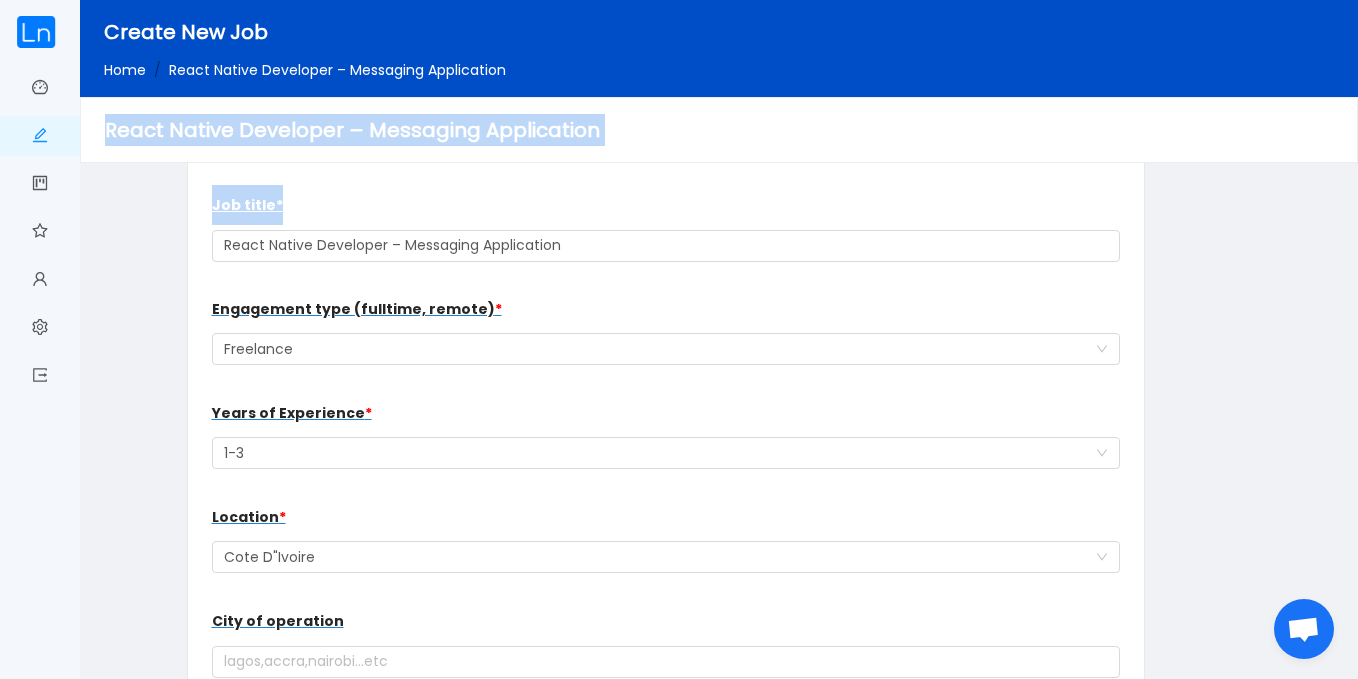 drag, startPoint x: 1355, startPoint y: 126, endPoint x: 1361, endPoint y: 178, distance: 52.34501 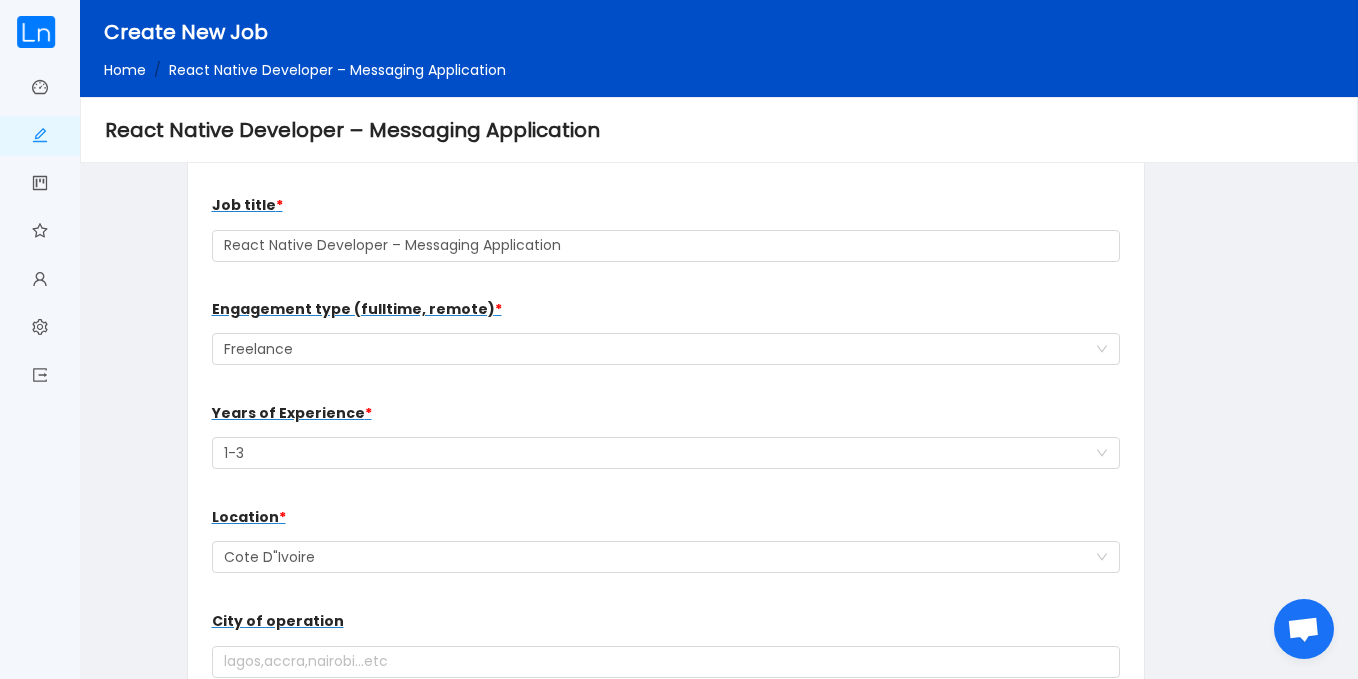 click on "Job title
* React Native Developer – Messaging Application Engagement type (fulltime, remote)
* work type for the new hire
Freelance
Years of Experience
* Select a option
1-3
Location
*
Cote D"Ivoire
City of operation
Applications deadline
* Salary range per month
*
USD
Pick skills you are looking for
*
Django
Javascript
Python
Php
Postgres
Sql
* | | | | x   WhatsApp ​ ** **" at bounding box center [719, 1580] 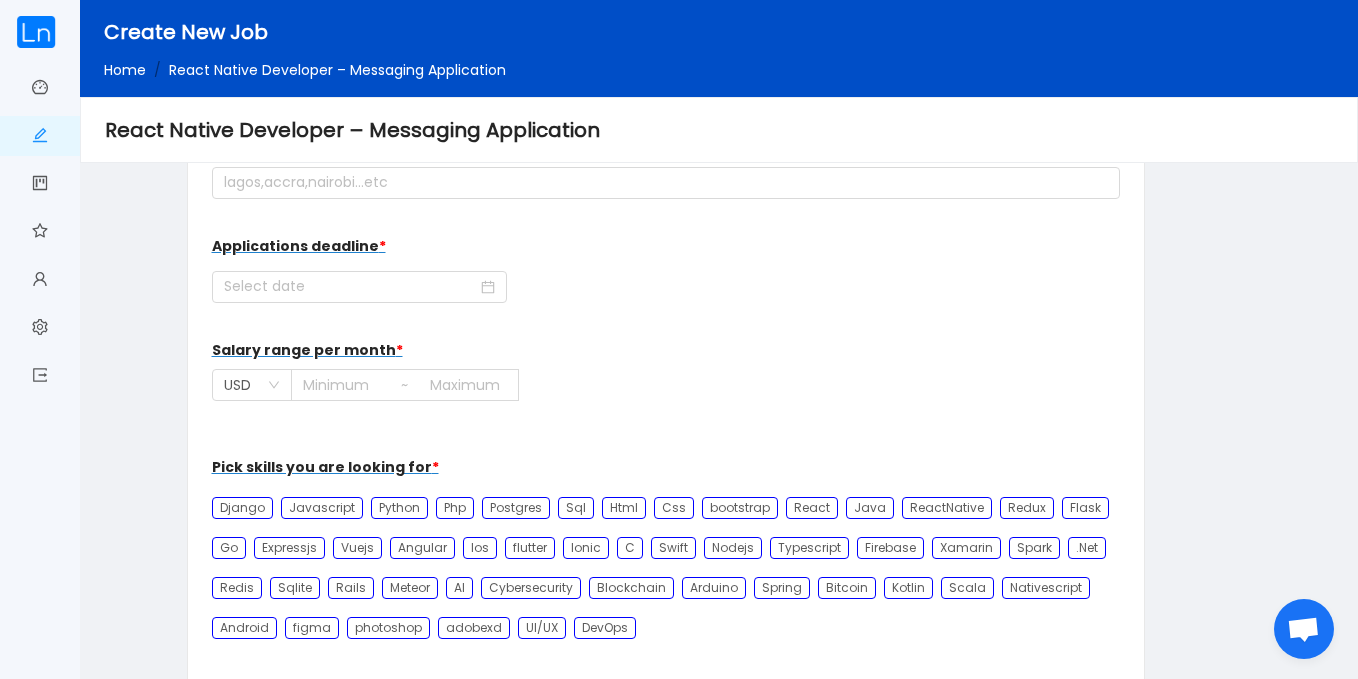 scroll, scrollTop: 447, scrollLeft: 0, axis: vertical 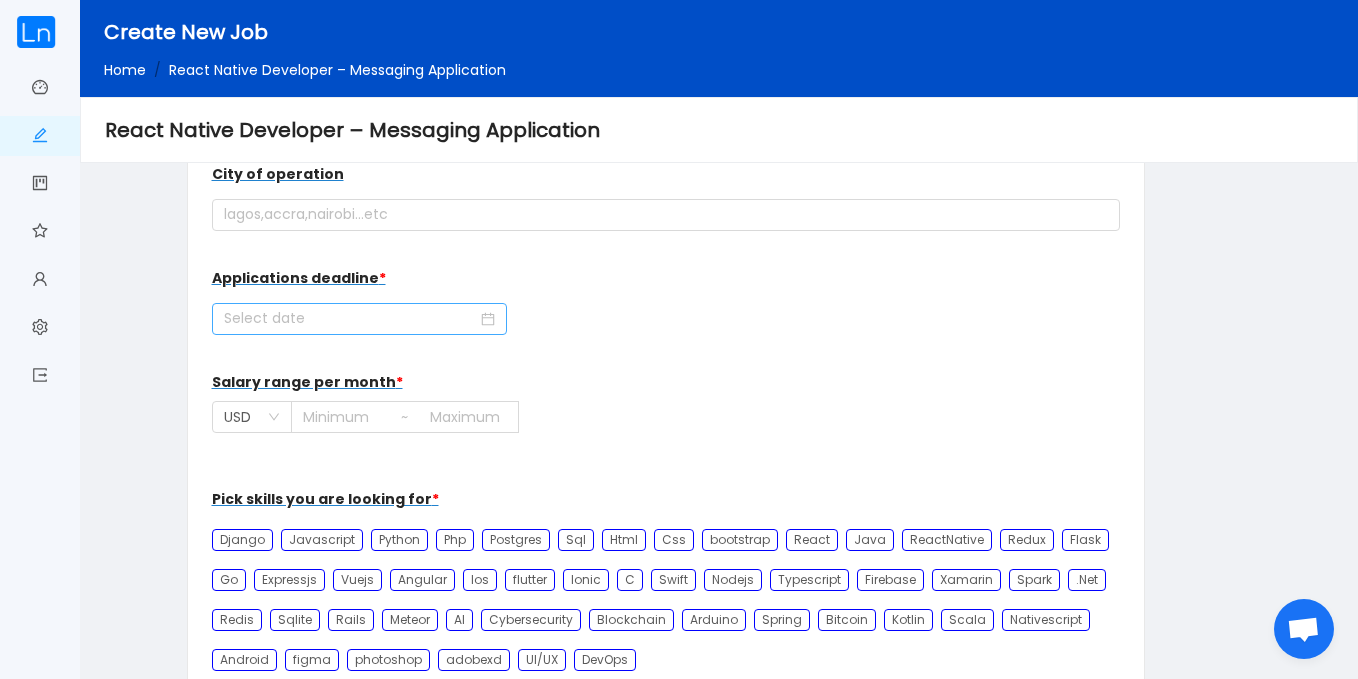 click 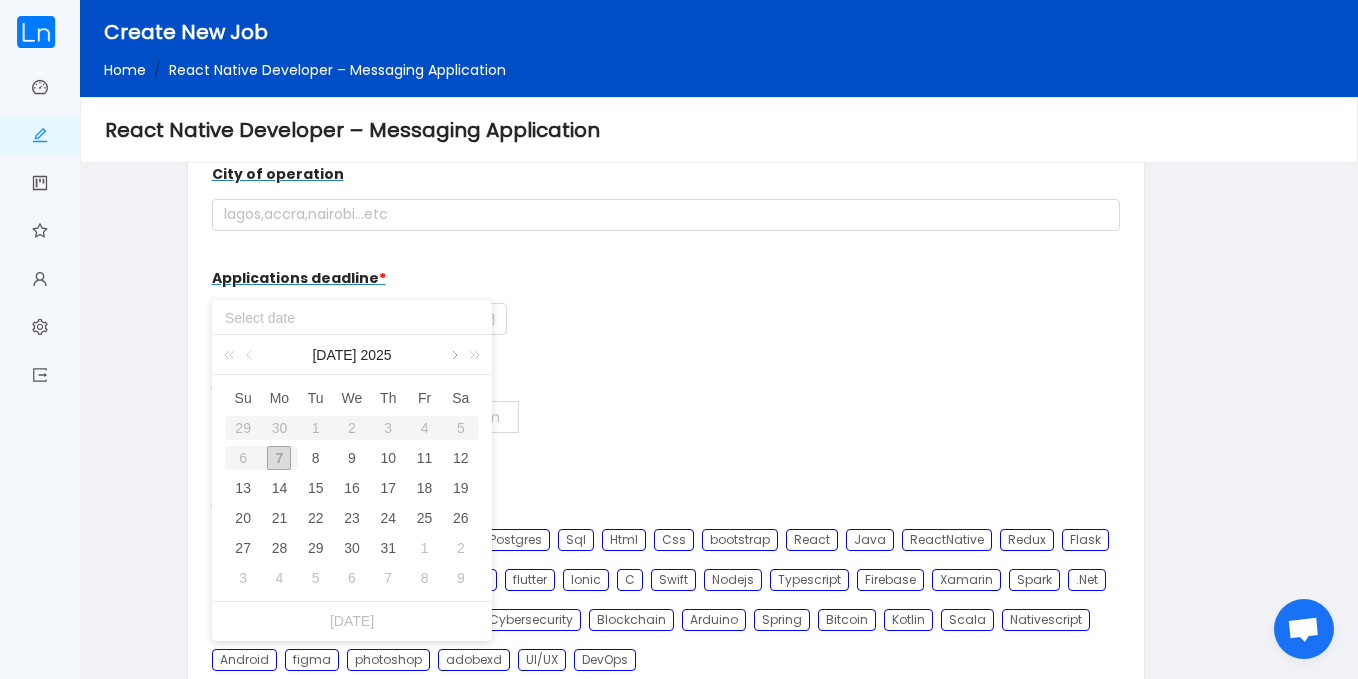 click at bounding box center (453, 355) 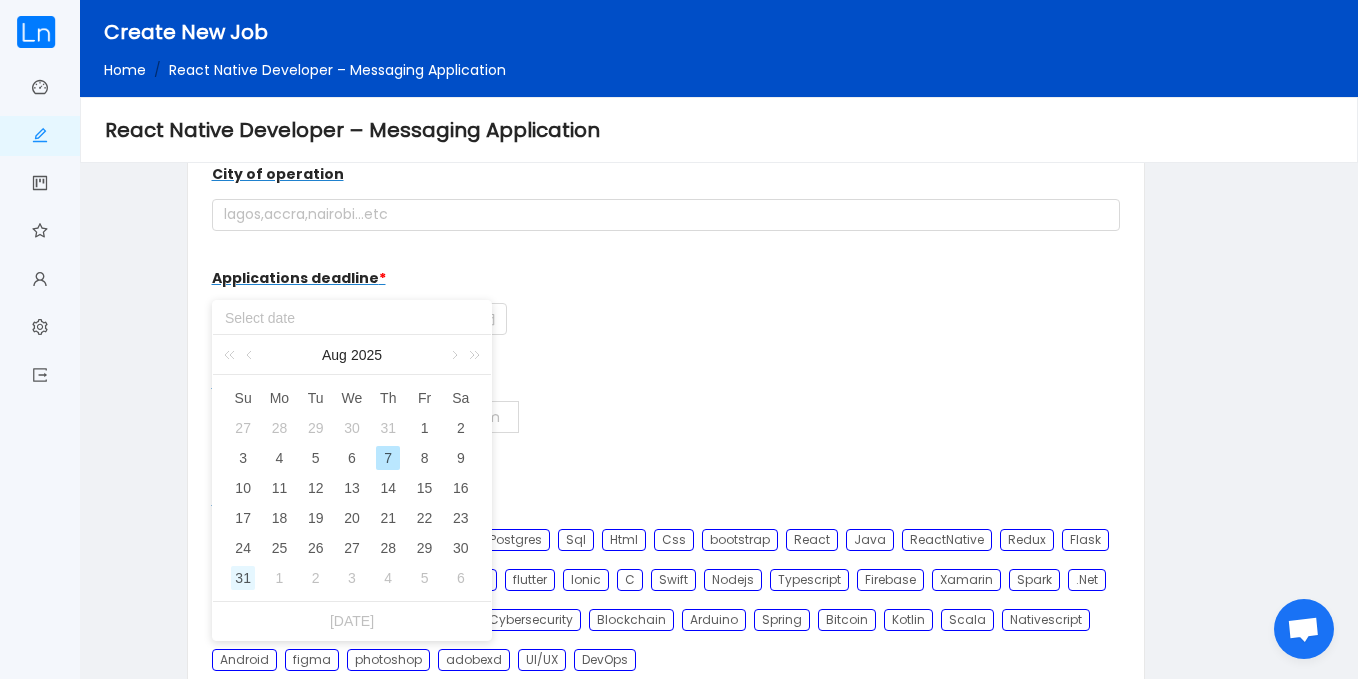 click on "31" at bounding box center (243, 578) 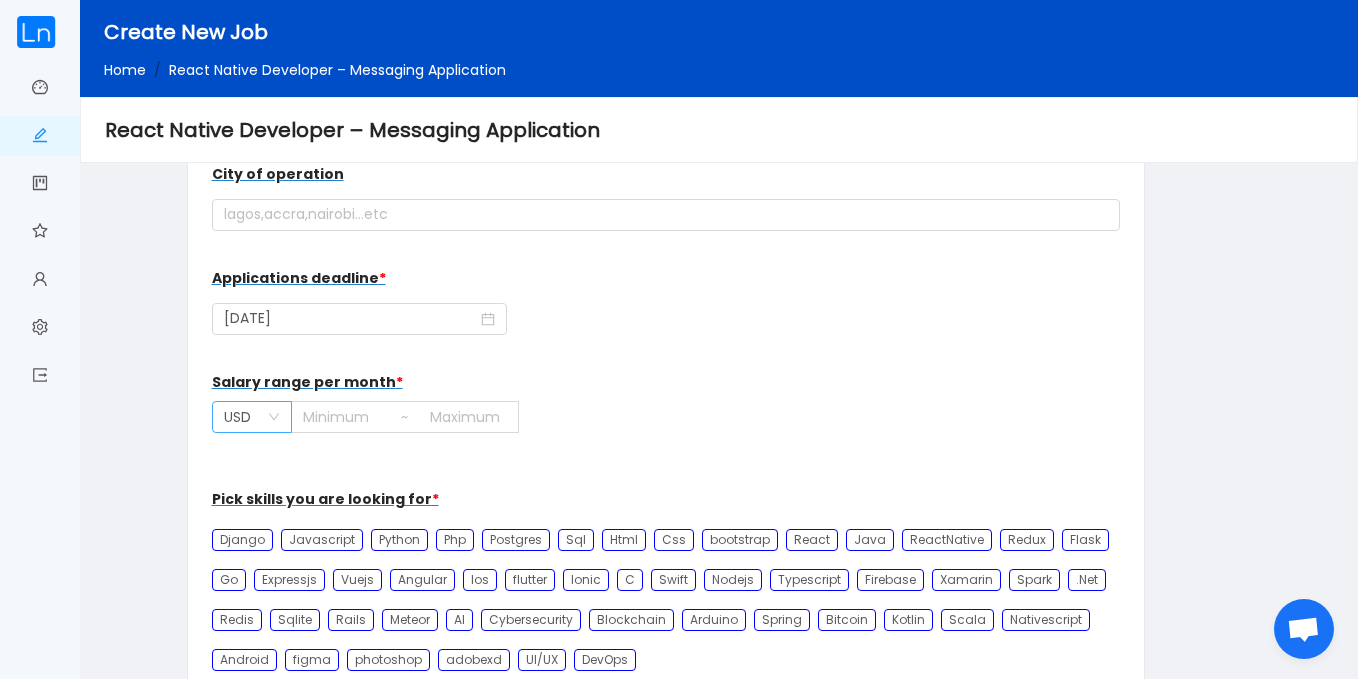 click on "USD" at bounding box center [245, 417] 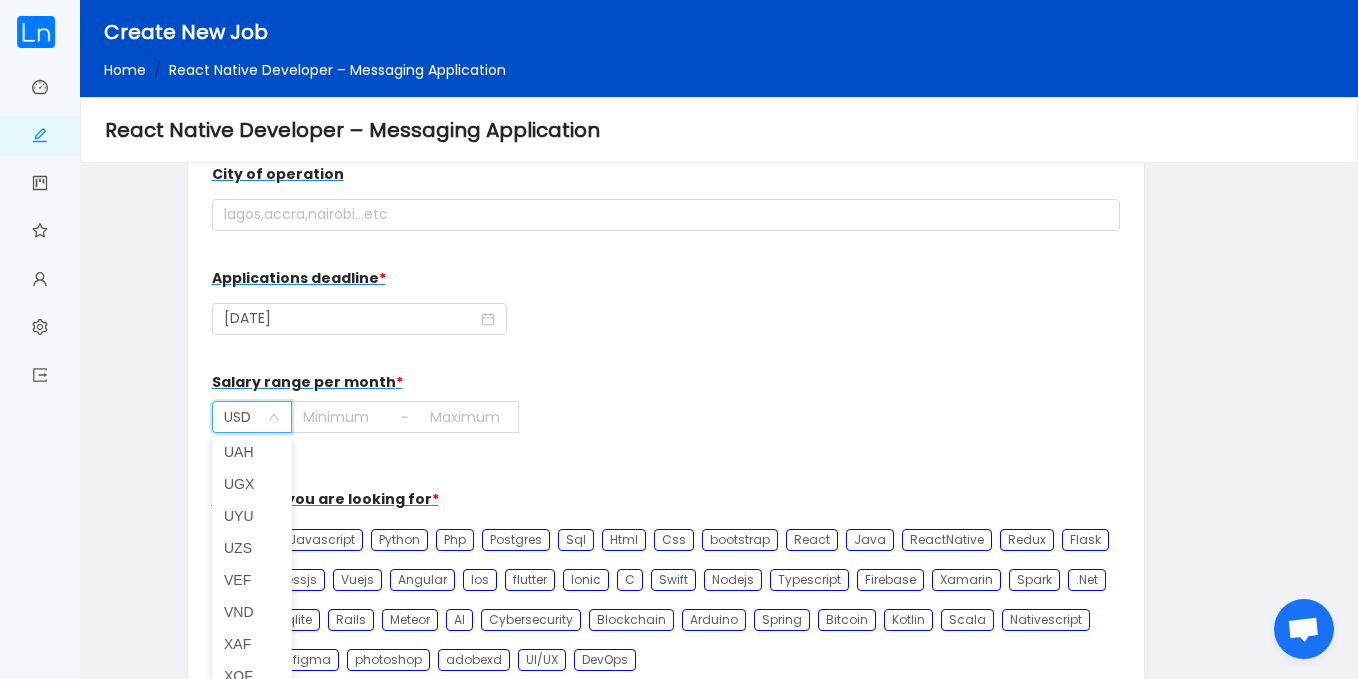 scroll, scrollTop: 3475, scrollLeft: 0, axis: vertical 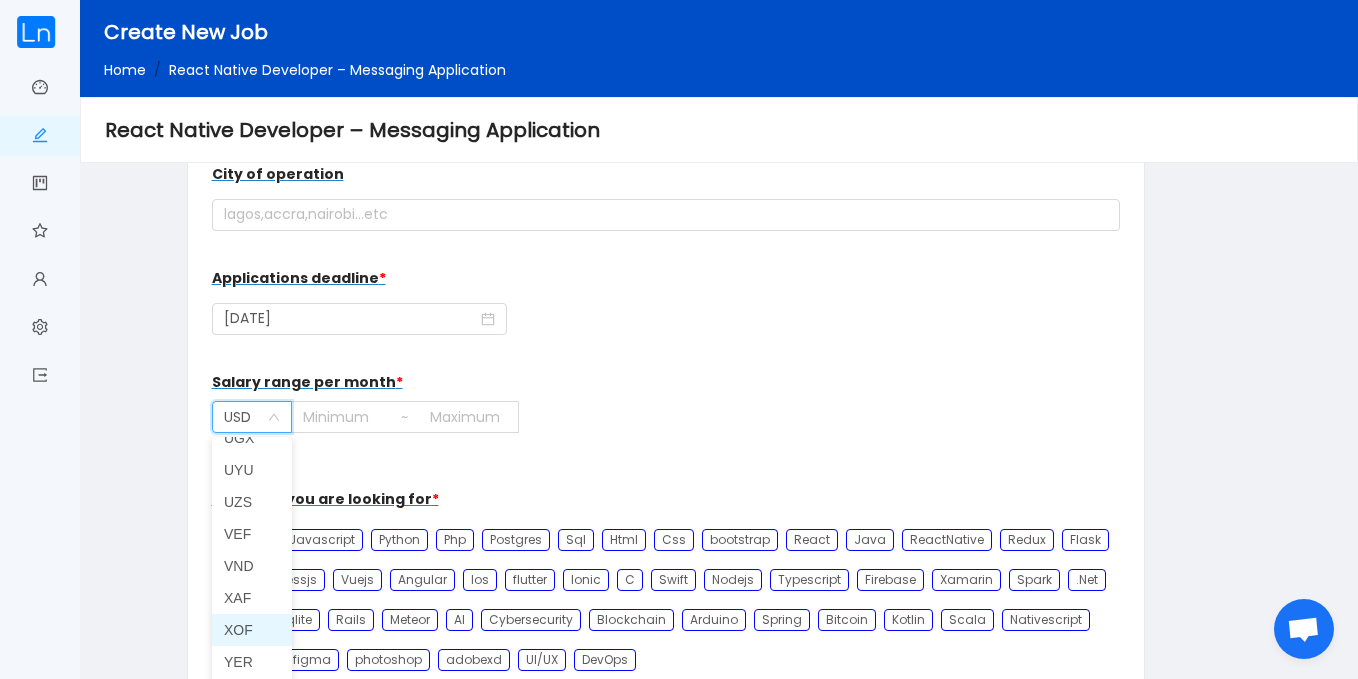 click on "XOF" at bounding box center (252, 630) 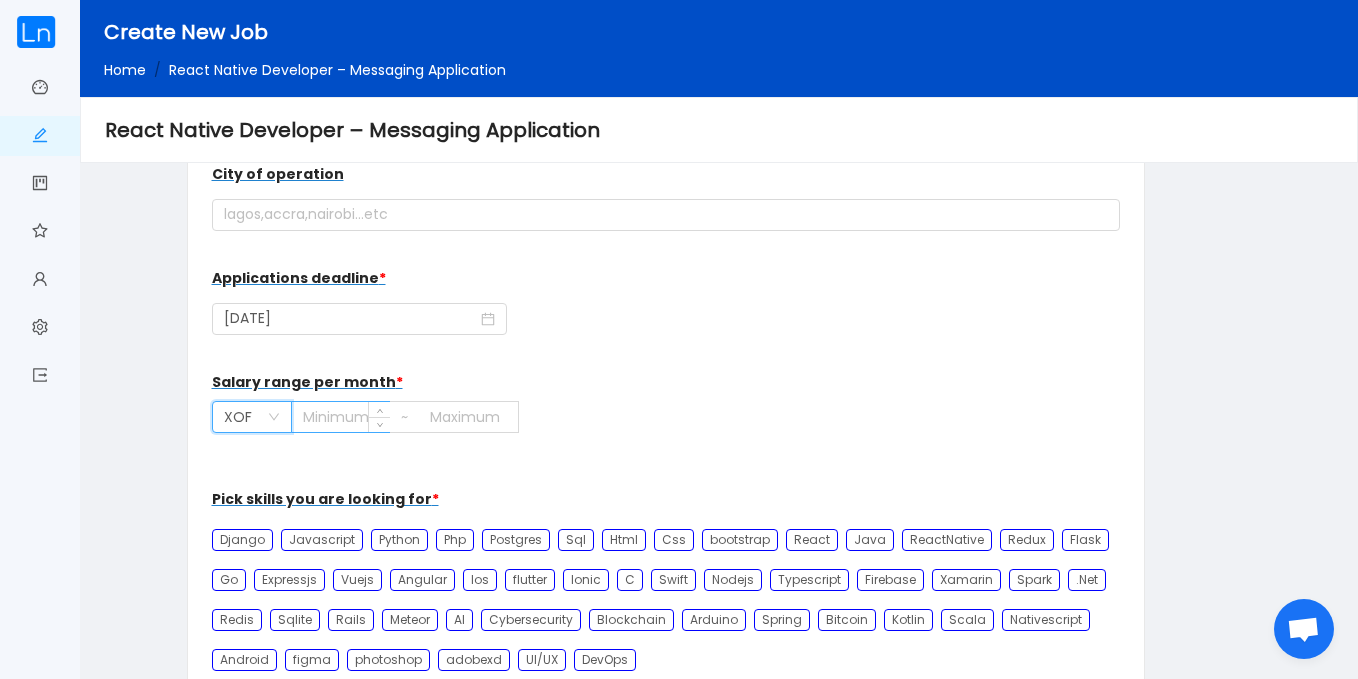 click at bounding box center (341, 417) 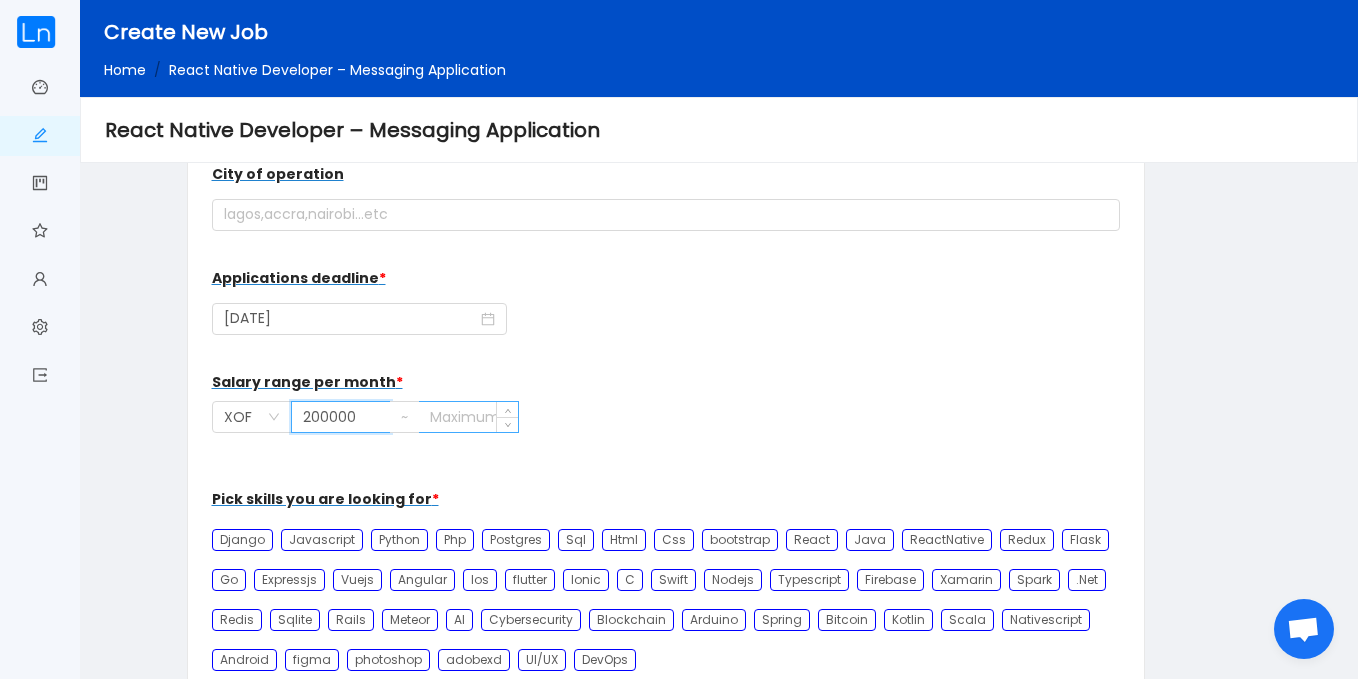type on "200000" 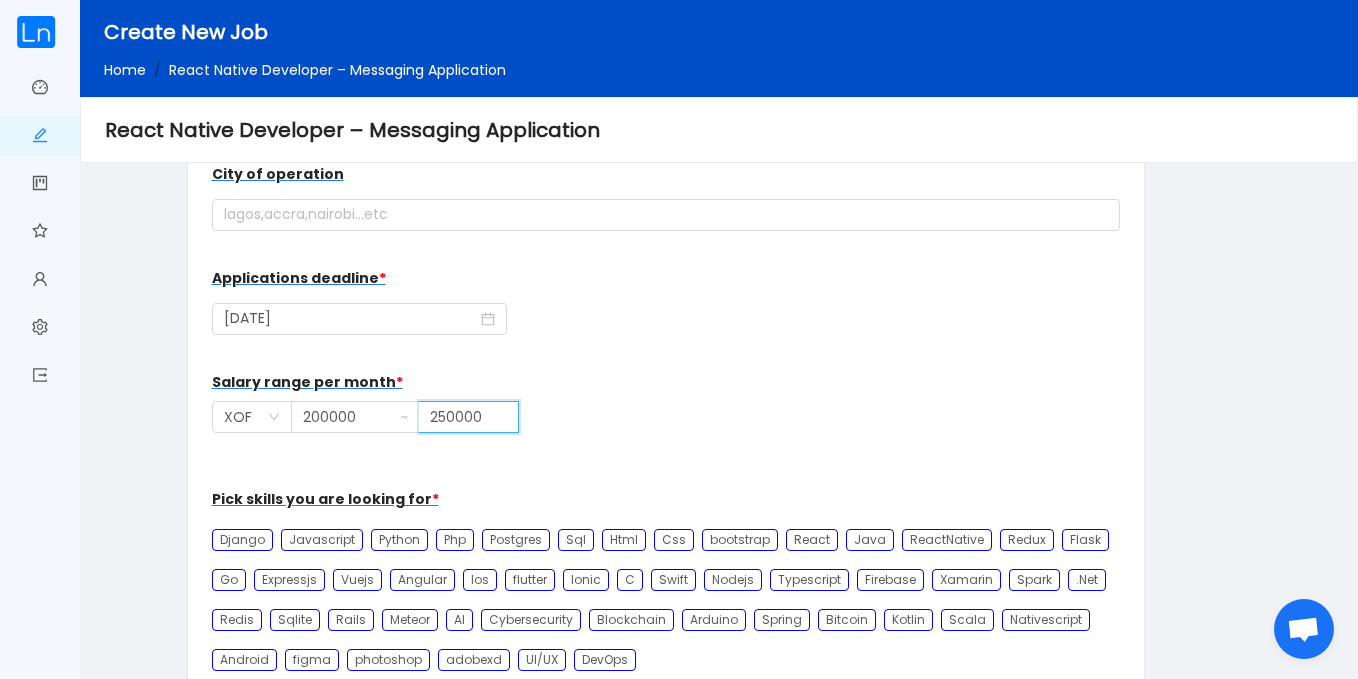 type on "250000" 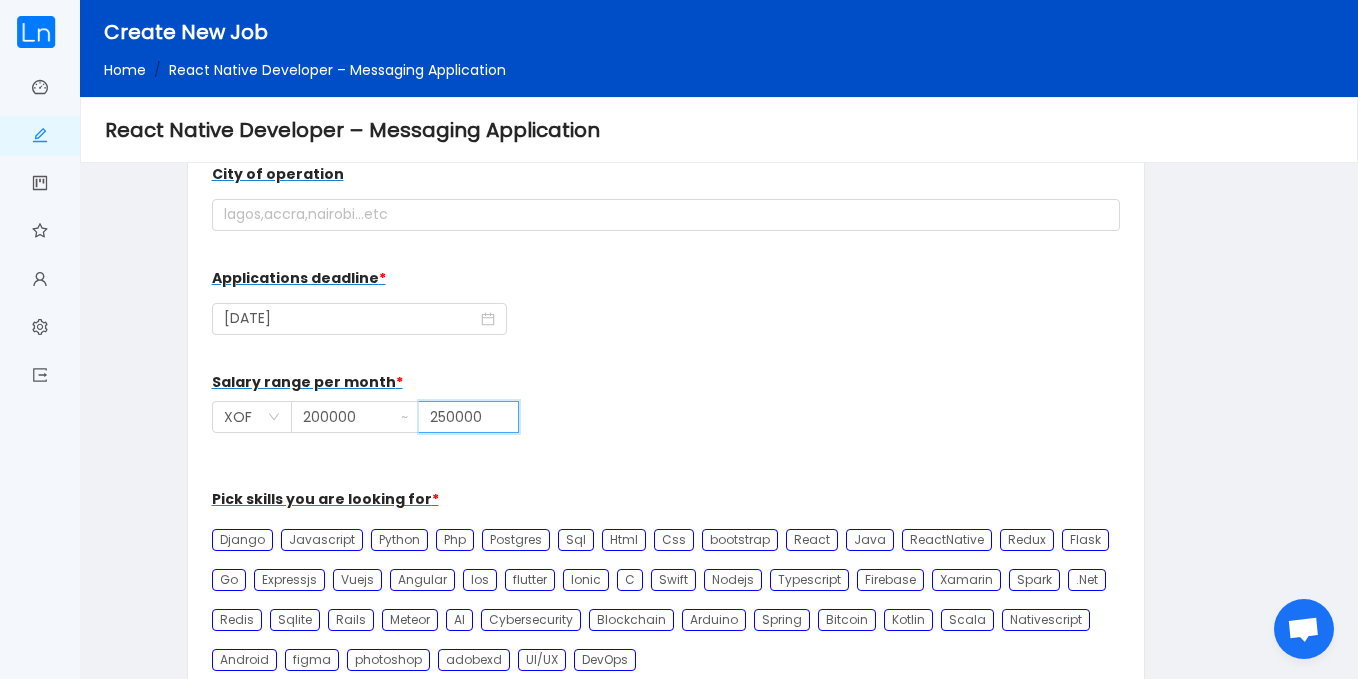 click on "XOF
200000 250000" at bounding box center (666, 427) 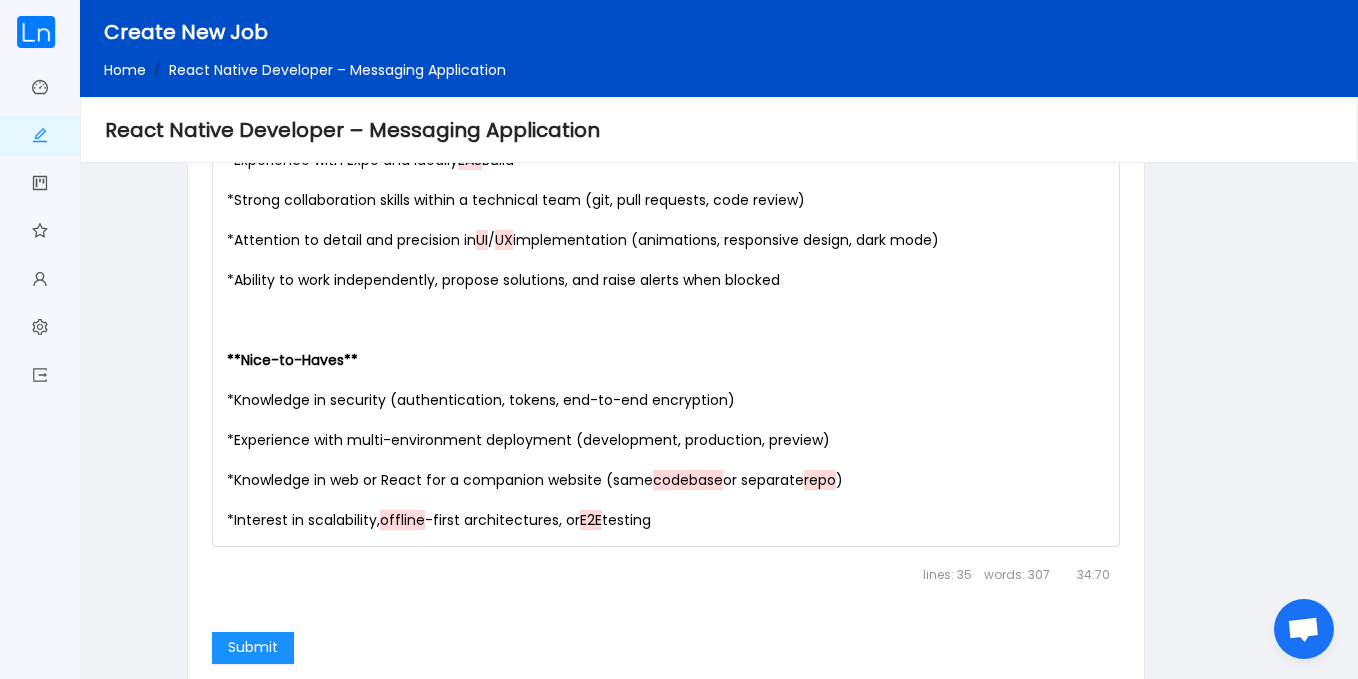 scroll, scrollTop: 2454, scrollLeft: 0, axis: vertical 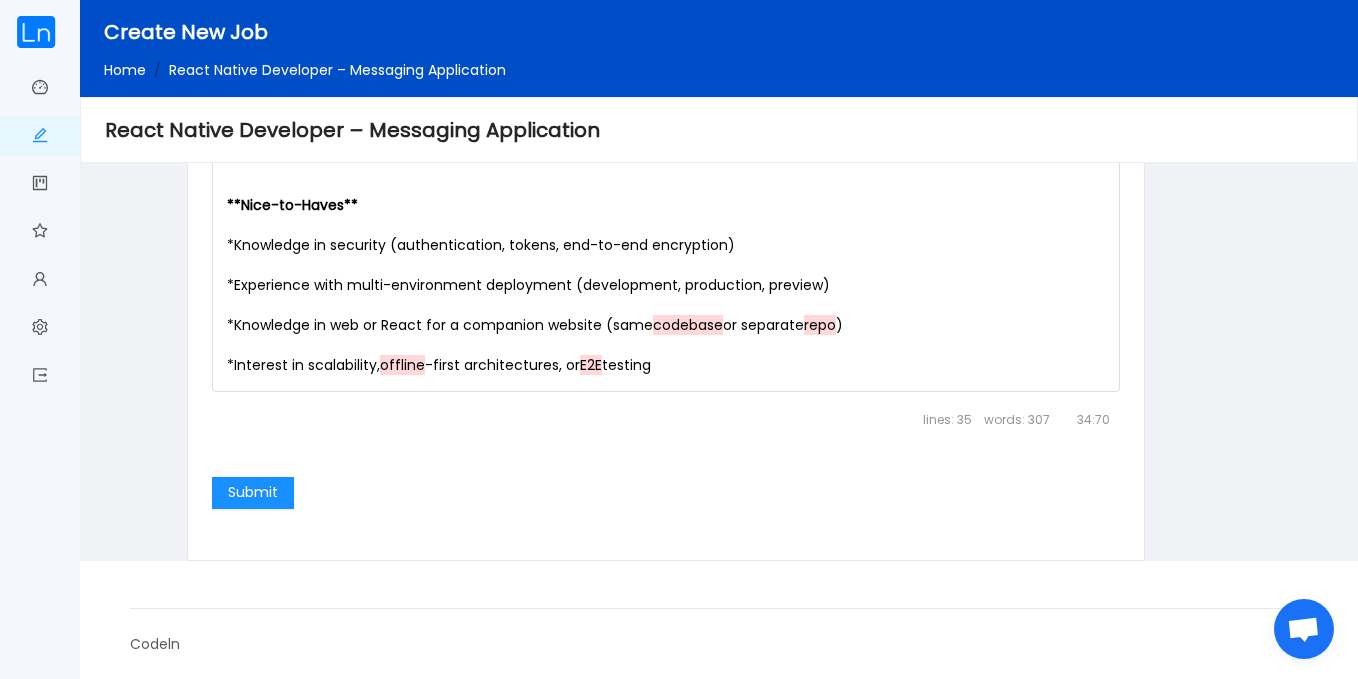 drag, startPoint x: 1355, startPoint y: 634, endPoint x: 1365, endPoint y: 584, distance: 50.990196 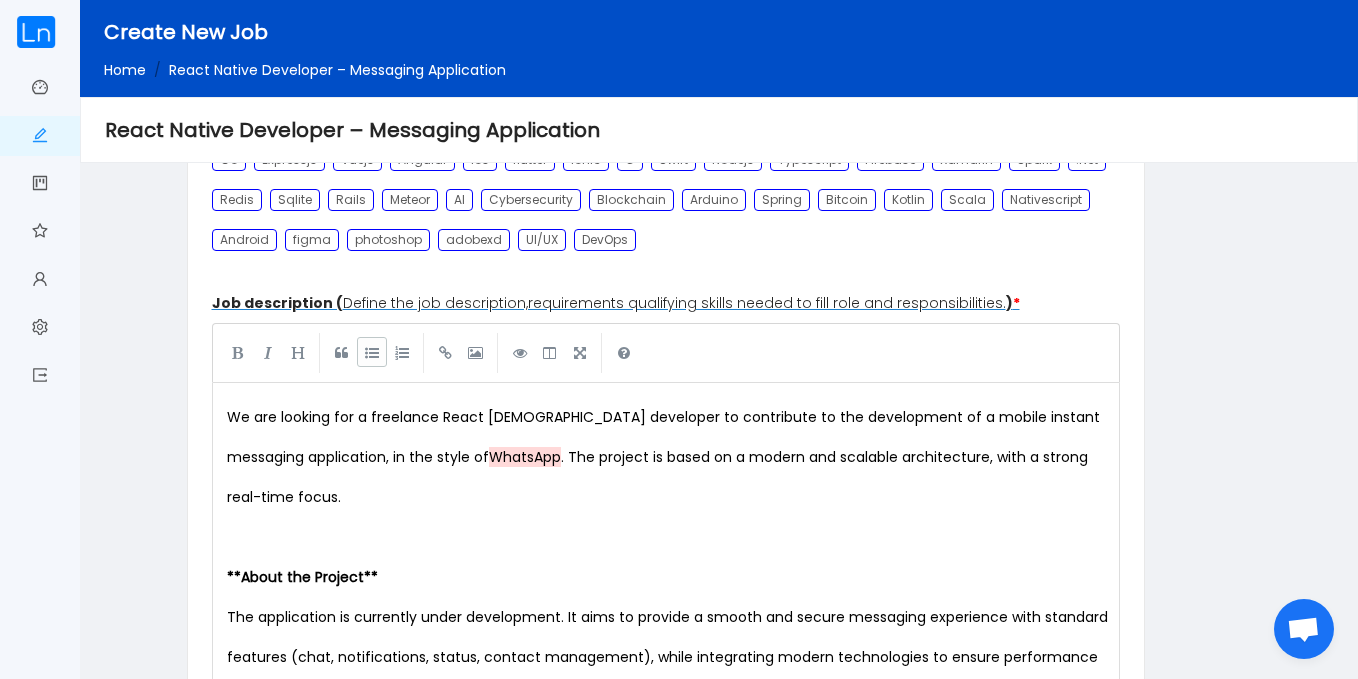 scroll, scrollTop: 742, scrollLeft: 0, axis: vertical 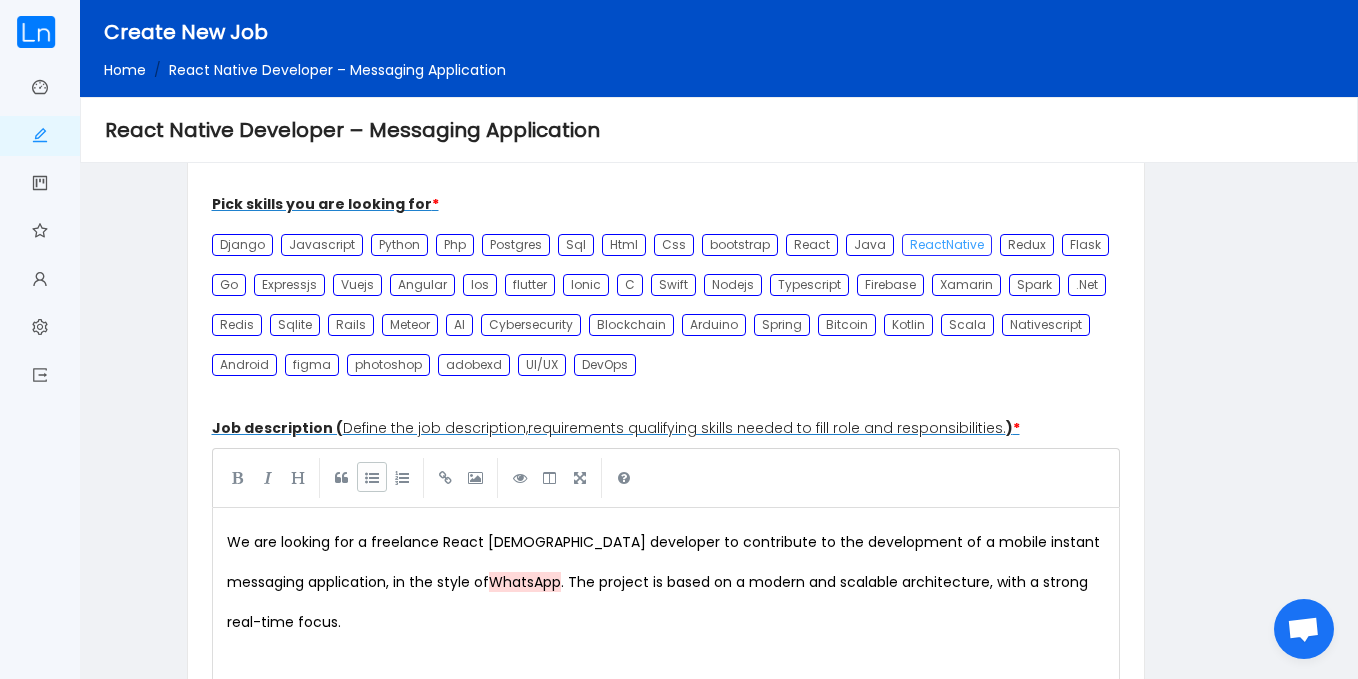 click on "ReactNative" at bounding box center [947, 245] 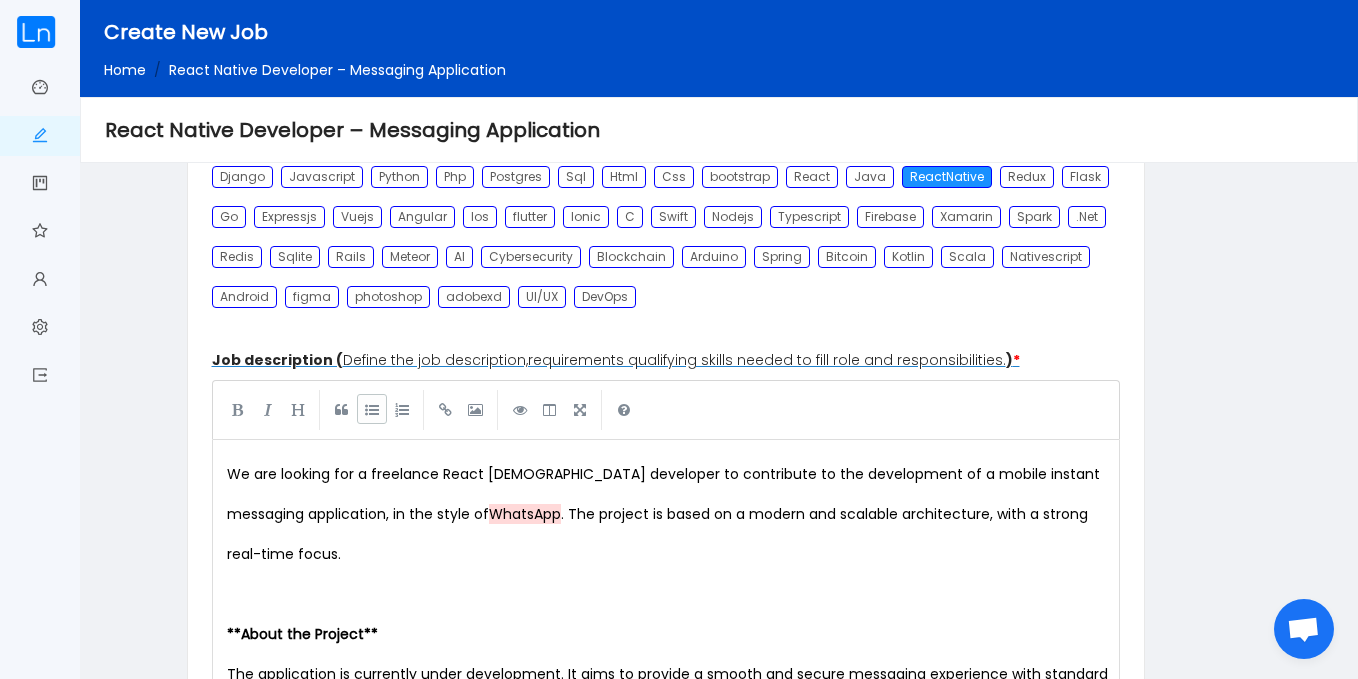scroll, scrollTop: 986, scrollLeft: 0, axis: vertical 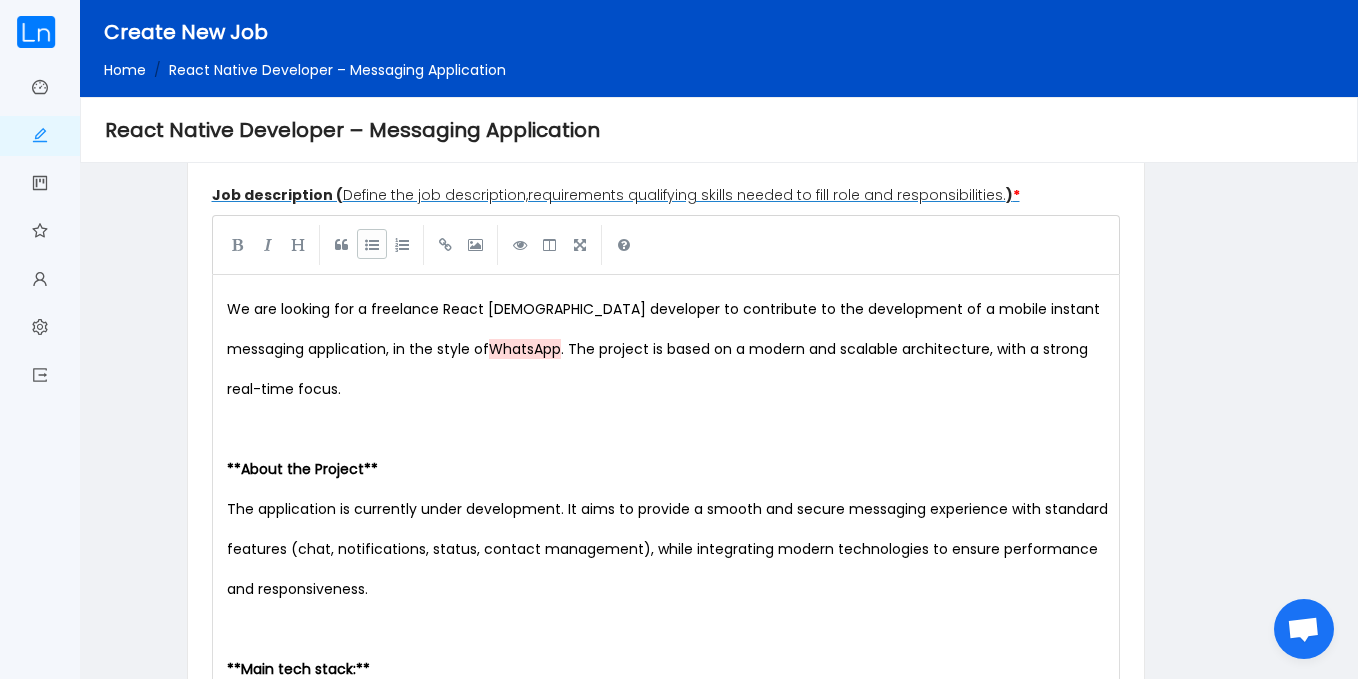 drag, startPoint x: 1357, startPoint y: 273, endPoint x: 1365, endPoint y: 678, distance: 405.079 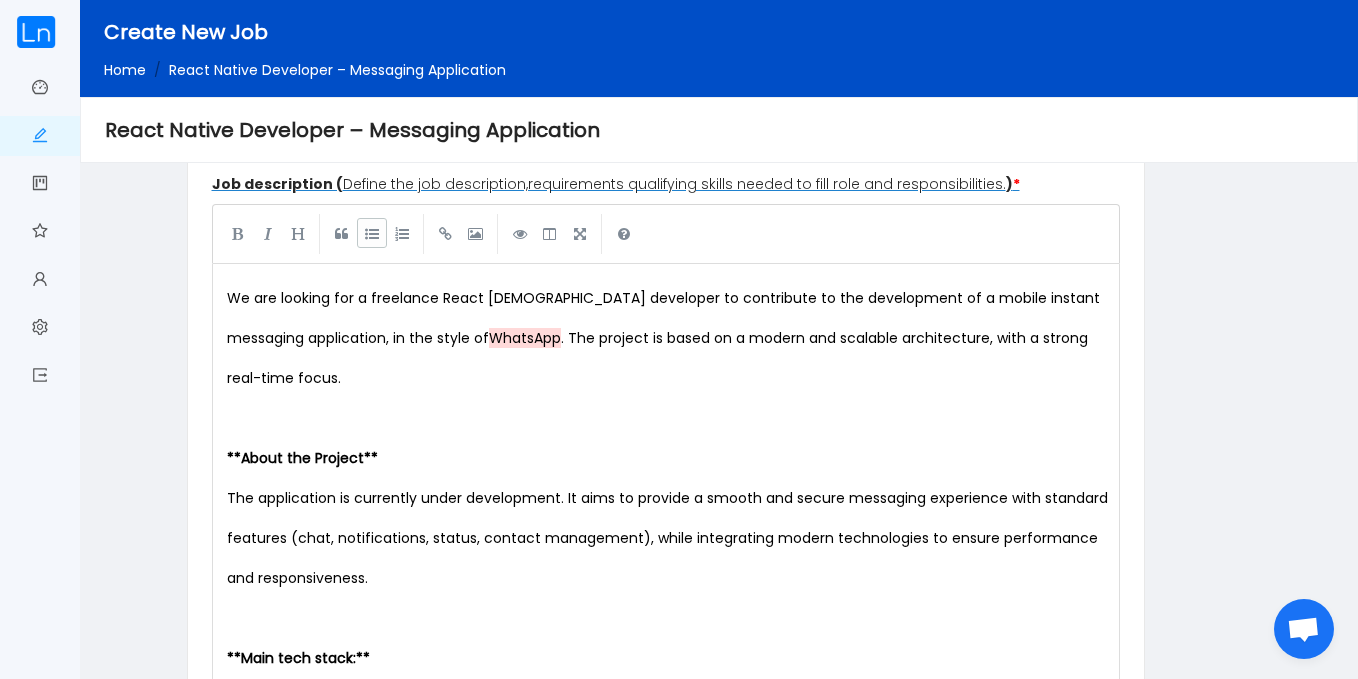 click on "Job title
* React Native Developer – Messaging Application Engagement type (fulltime, remote)
* work type for the new hire
Freelance
Years of Experience
* Select a option
1-3
Location
*
Cote D"Ivoire
City of operation
Applications deadline
* 2025-08-31 Salary range per month
*
XOF
200000 250000 Pick skills you are looking for
*
Django
Javascript
Python
Php
Postgres
Sql
* | | | |" at bounding box center [719, 594] 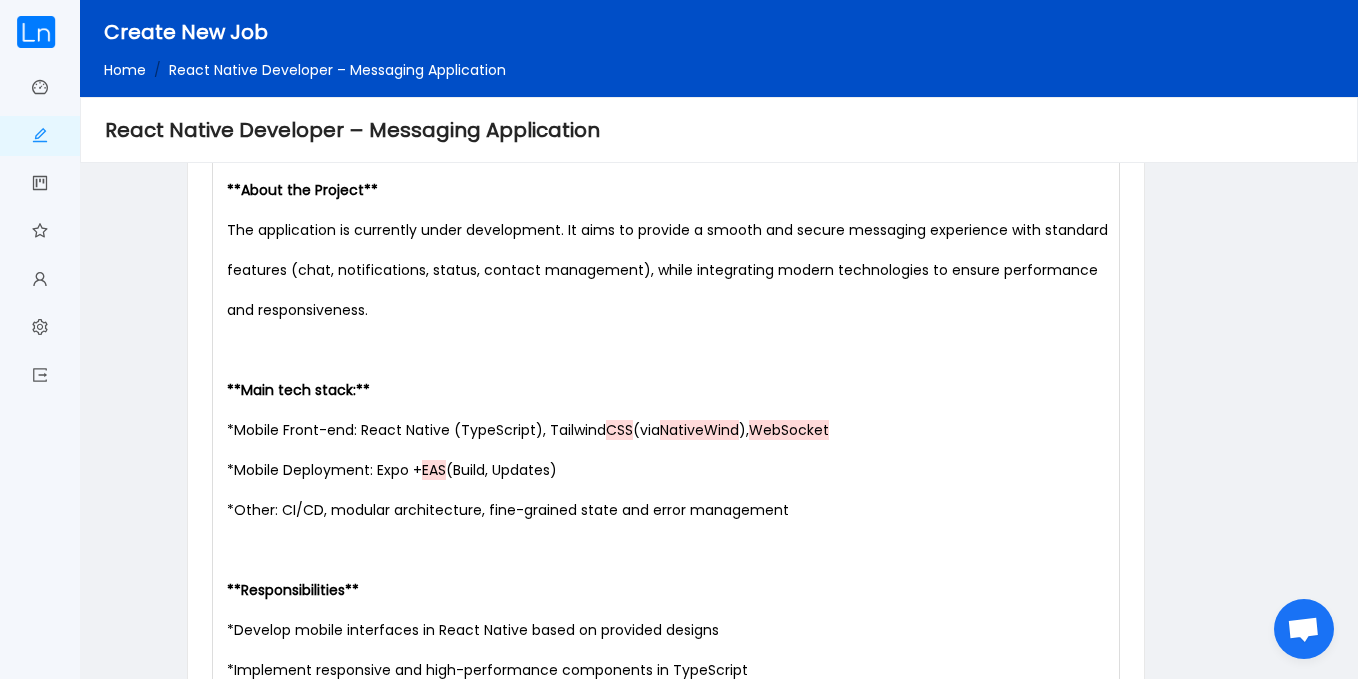 scroll, scrollTop: 2454, scrollLeft: 0, axis: vertical 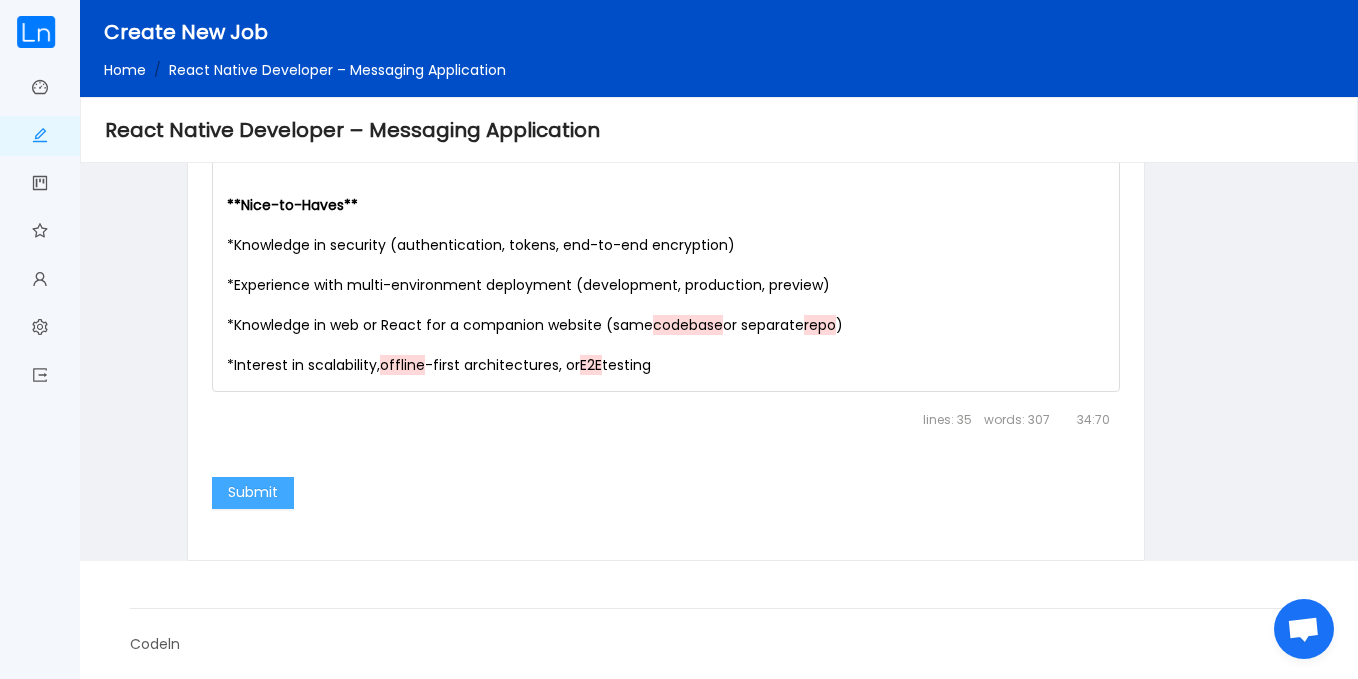click on "Submit" at bounding box center (253, 493) 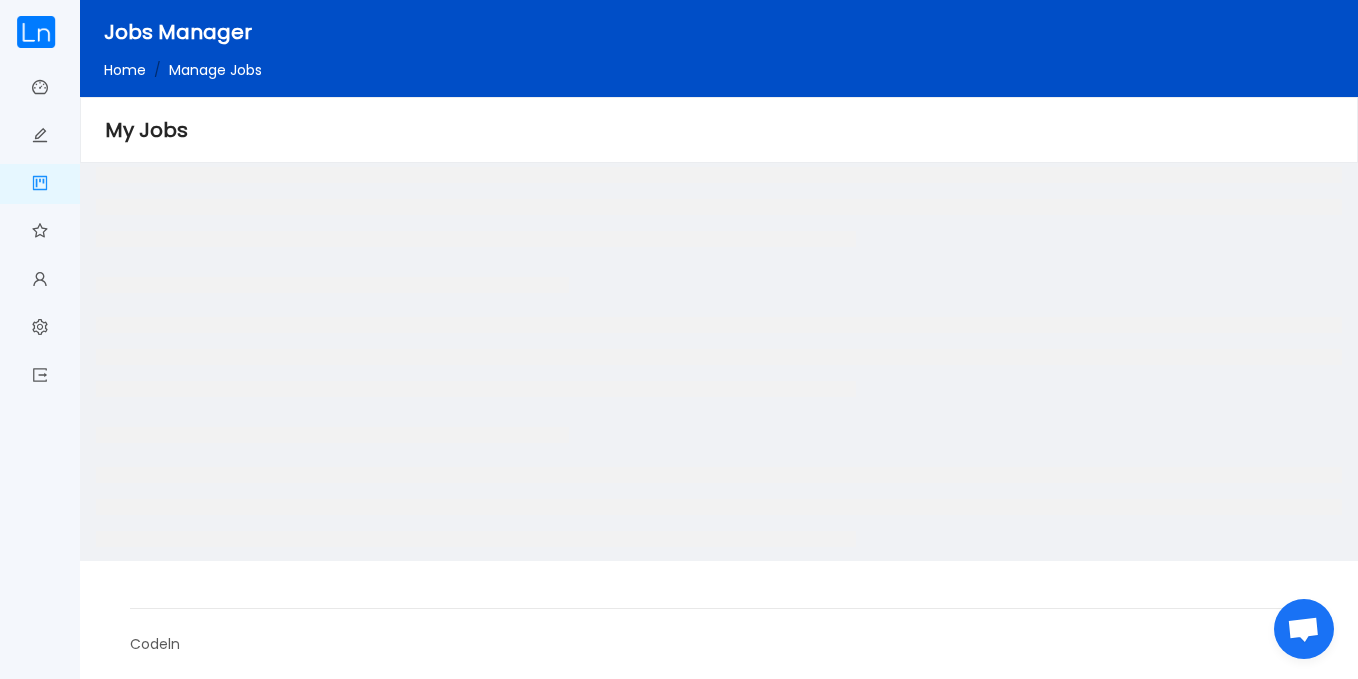 scroll, scrollTop: 0, scrollLeft: 0, axis: both 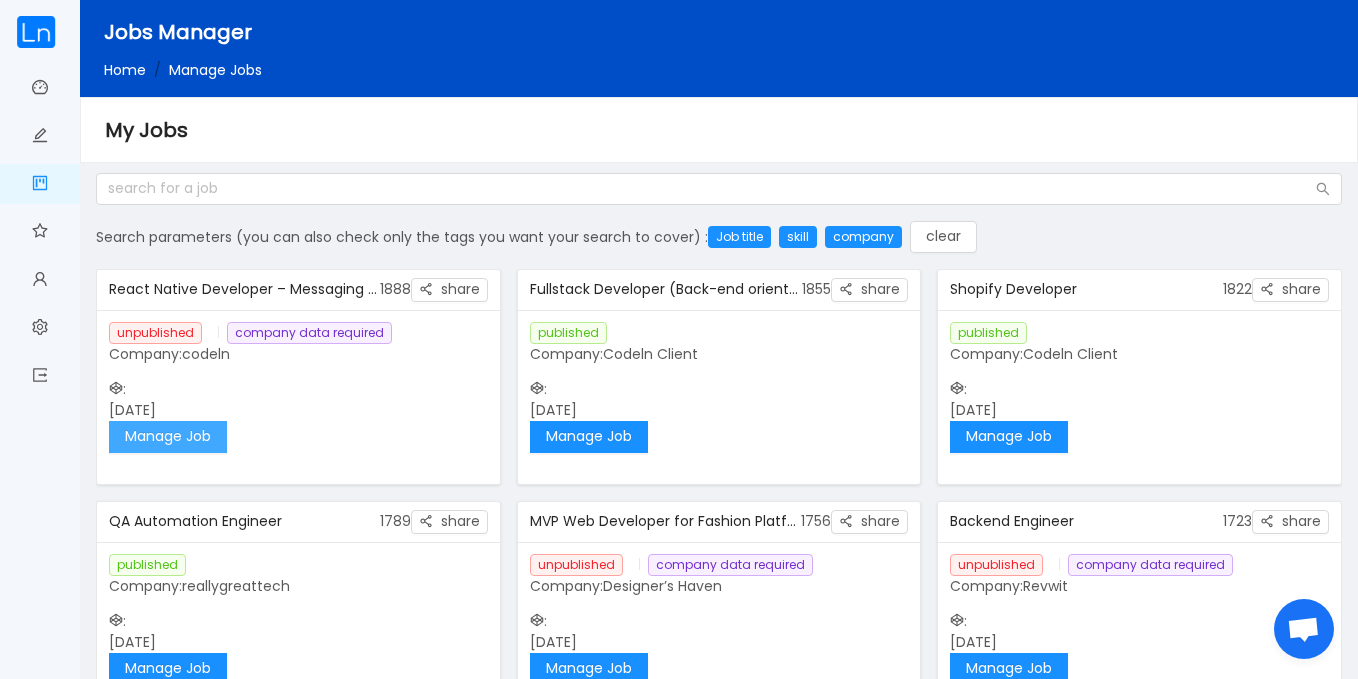 click on "Manage Job" at bounding box center [168, 437] 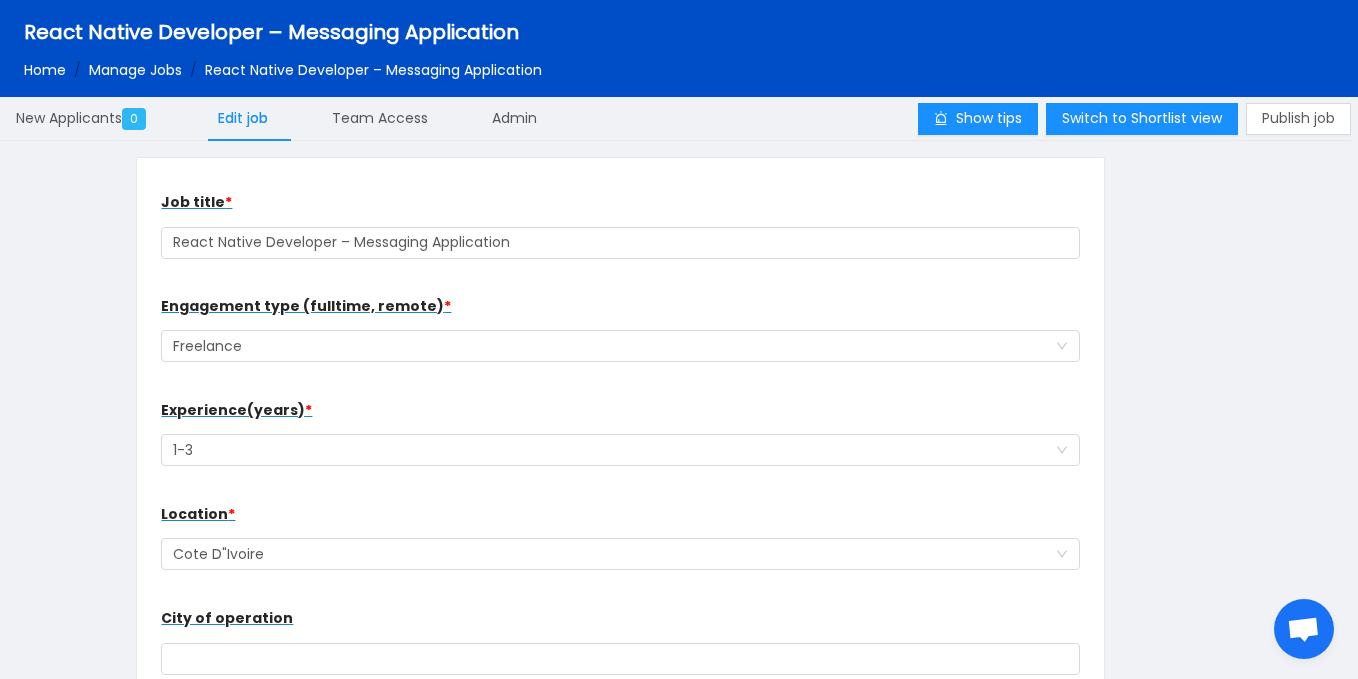 scroll, scrollTop: 0, scrollLeft: 0, axis: both 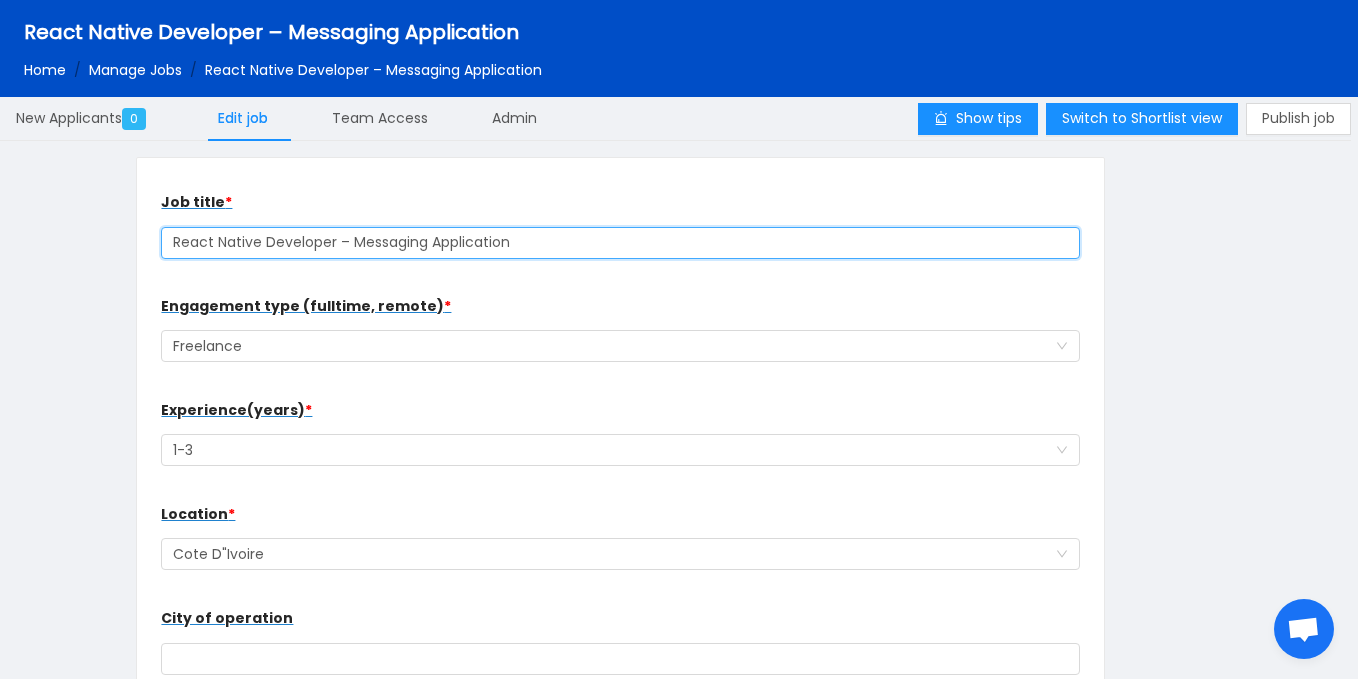 drag, startPoint x: 171, startPoint y: 239, endPoint x: 339, endPoint y: 236, distance: 168.02678 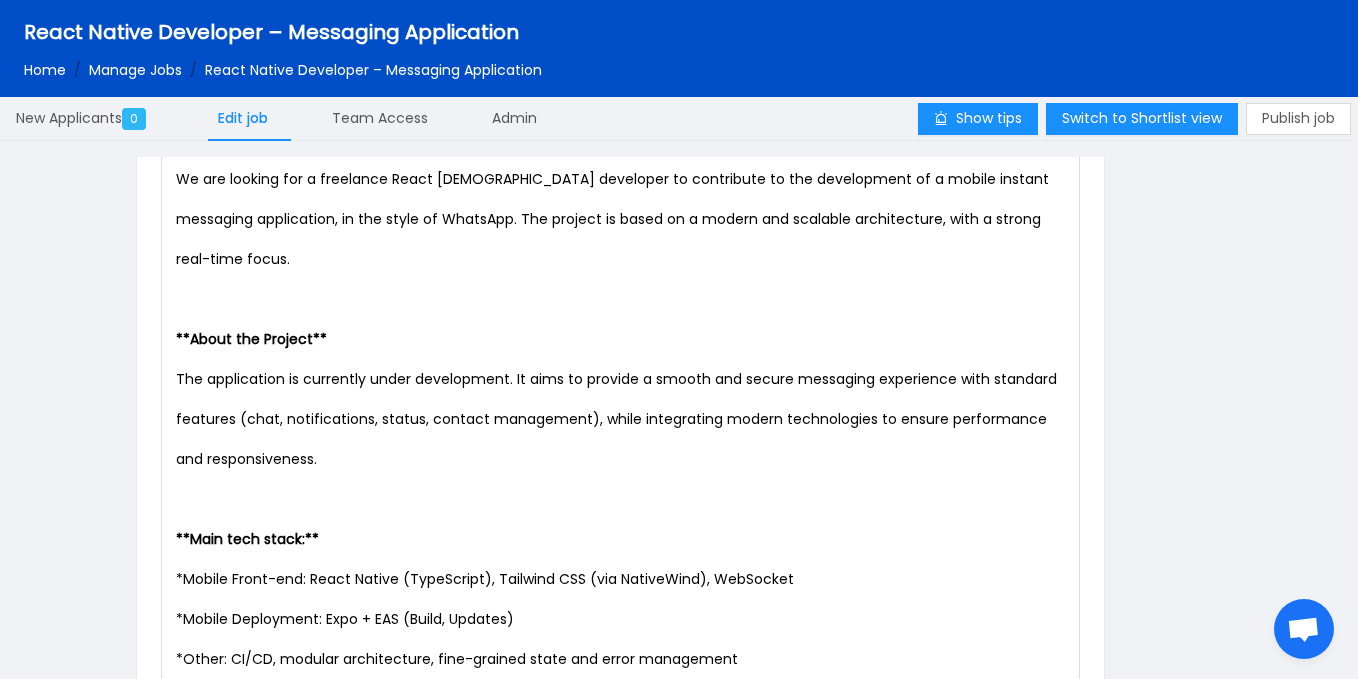 scroll, scrollTop: 786, scrollLeft: 0, axis: vertical 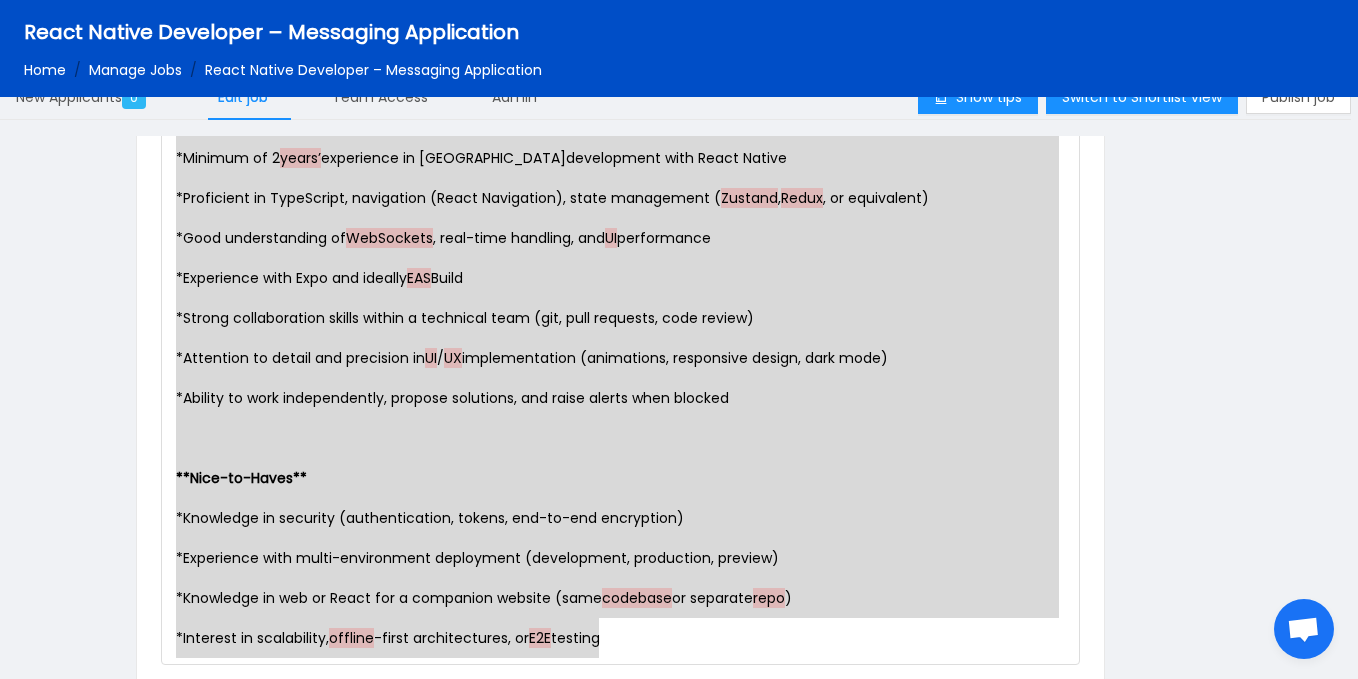 type on "We are looking for a freelance React [DEMOGRAPHIC_DATA] developer to contribute to the development of a mobile instant messaging application, in the style of WhatsApp. The project is based on a modern and scalable architecture, with a strong real-time focus.
**About the Project**
The application is currently under development. It aims to provide a smooth and secure messaging experience with standard features (chat, notifications, status, contact management), while integrating modern technologies to ensure performance and responsiveness.
**Main tech stack:**
* Mobile Front-end: React Native (TypeScript), Tailwind CSS (via NativeWind), WebSocket
* Mobile Deployment: Expo + EAS (Build, Updates)
* Other: CI/CD, modular architecture, fine-grained state and error management
**Responsibilities**
* Develop mobile interfaces in React Native based on provided designs
* Implement responsive and high-performance components in TypeScript
* Integrate REST and WebSocket APIs provided by the Spring backend
* Manage complex app sta..." 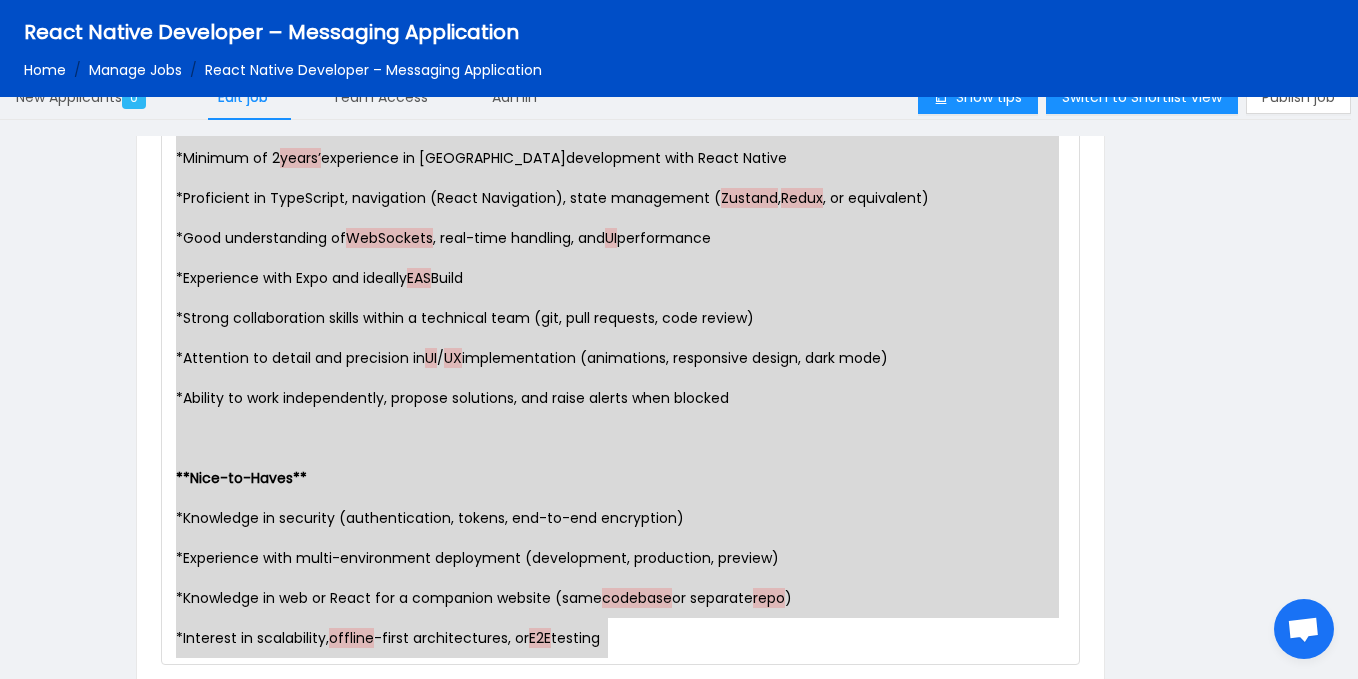 drag, startPoint x: 174, startPoint y: 379, endPoint x: 660, endPoint y: 656, distance: 559.397 